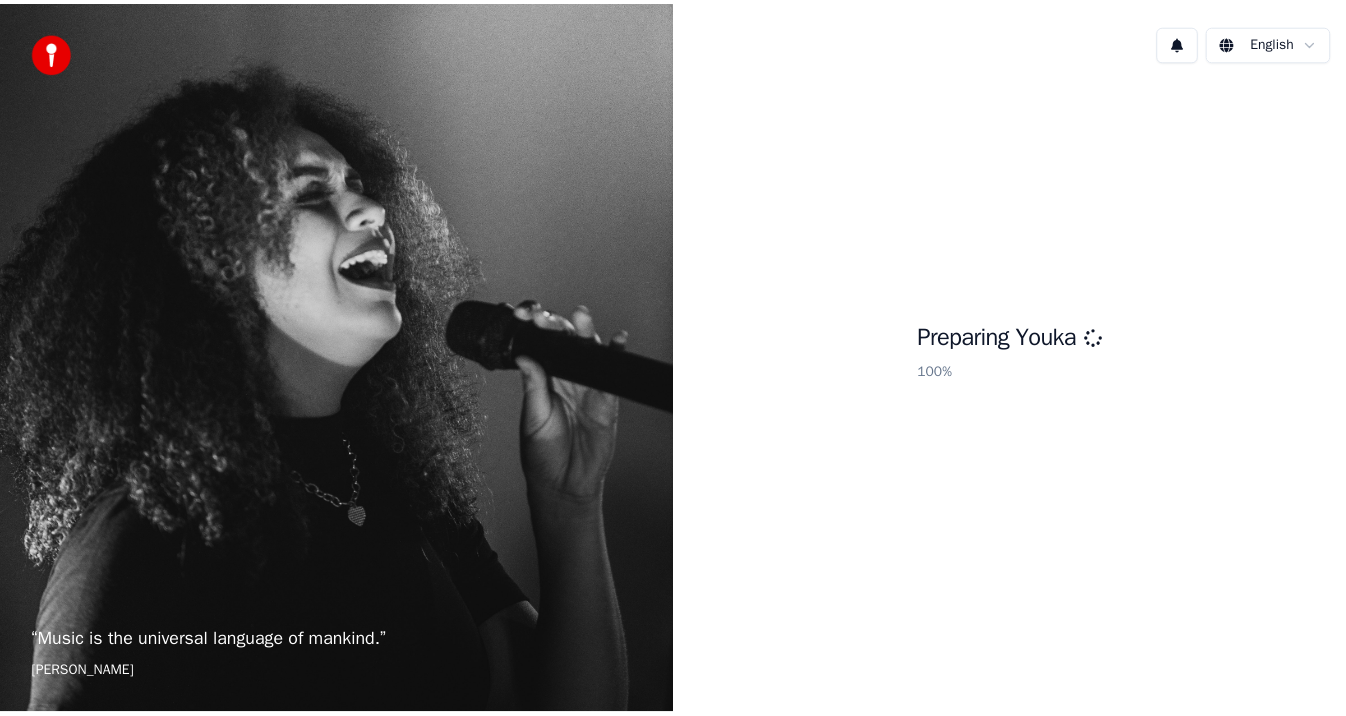 scroll, scrollTop: 0, scrollLeft: 0, axis: both 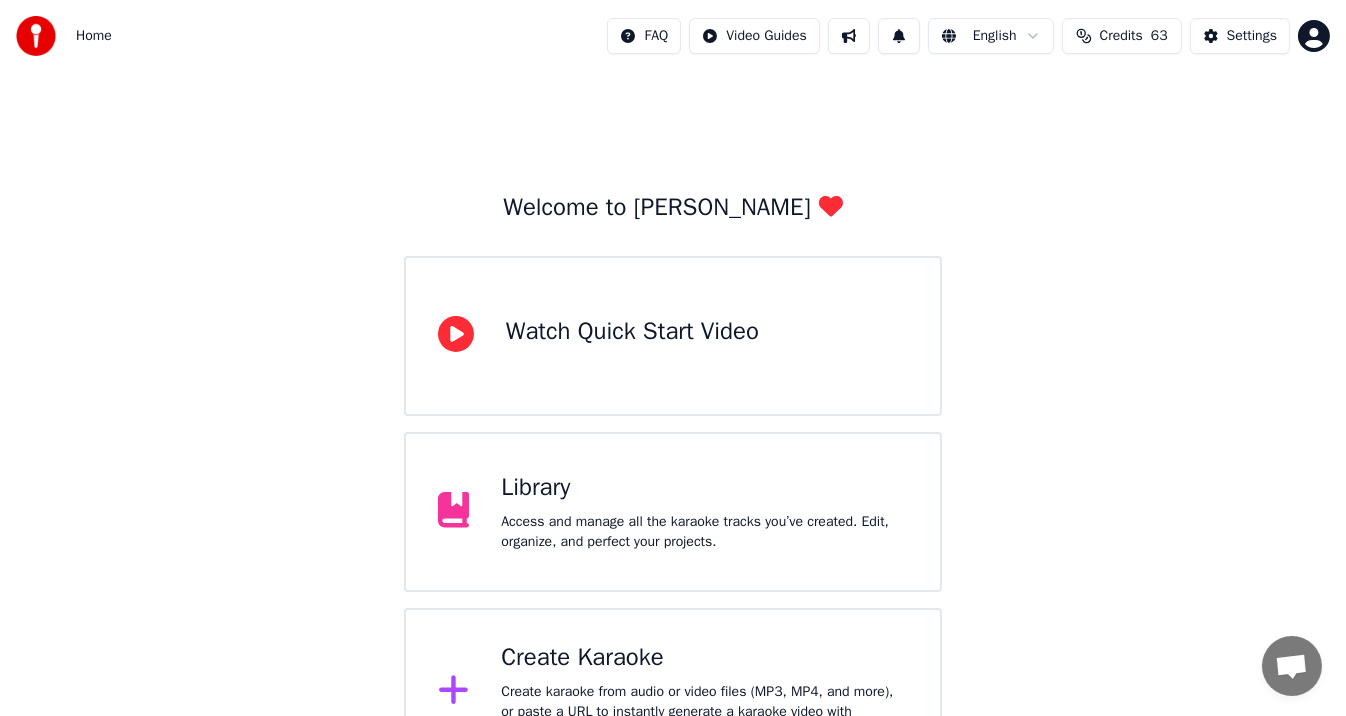 click on "Library" at bounding box center [704, 488] 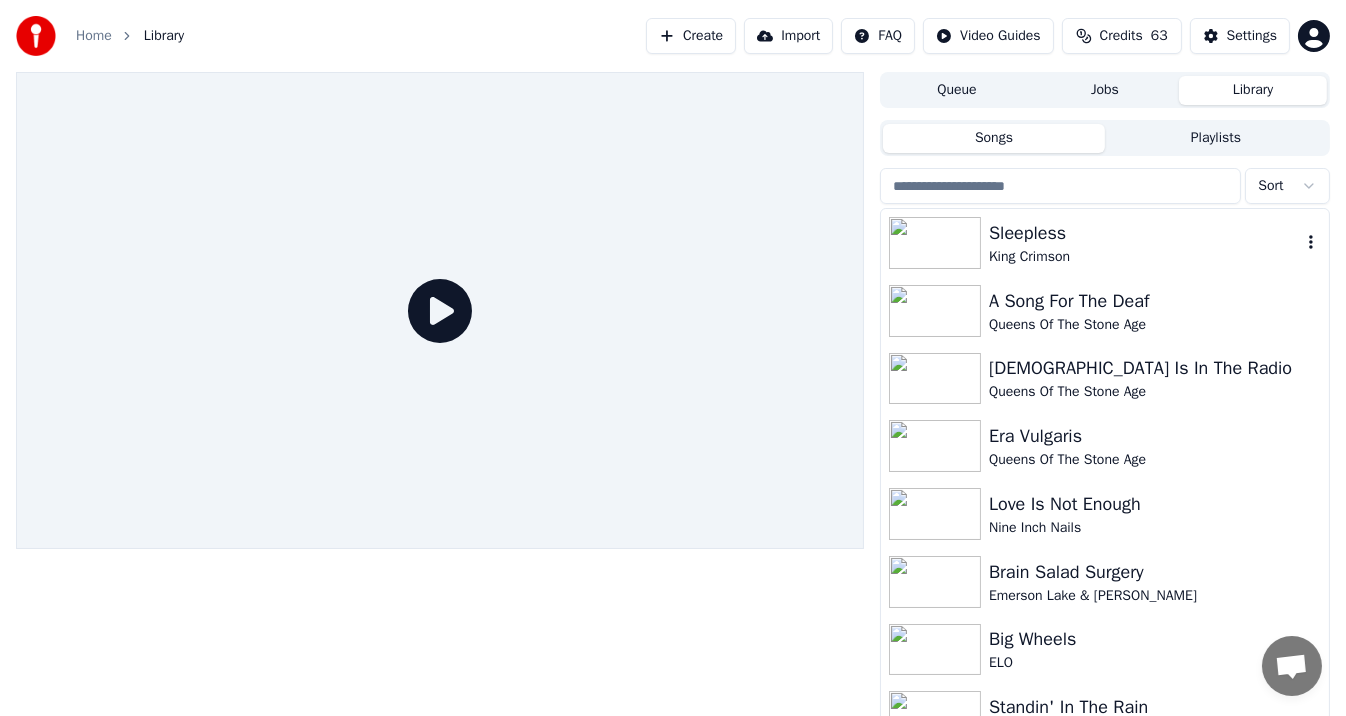 click on "King Crimson" at bounding box center [1145, 257] 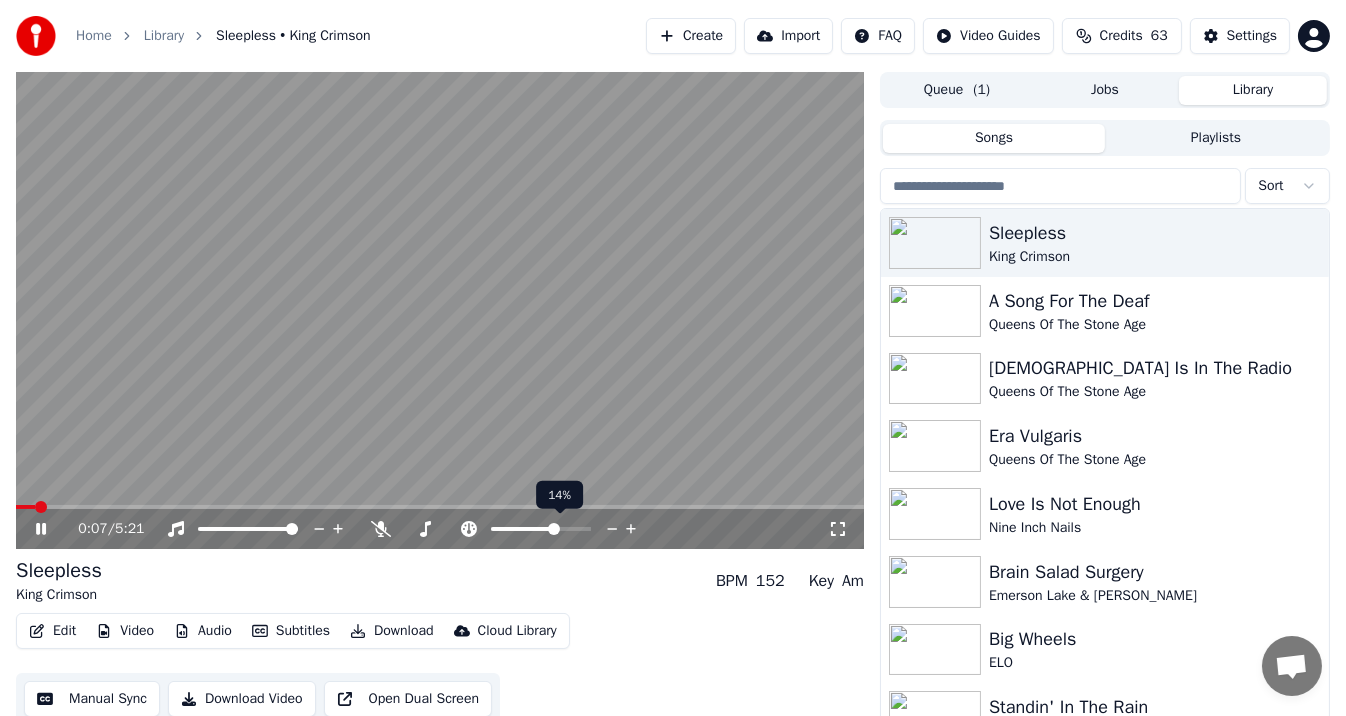 click at bounding box center [554, 529] 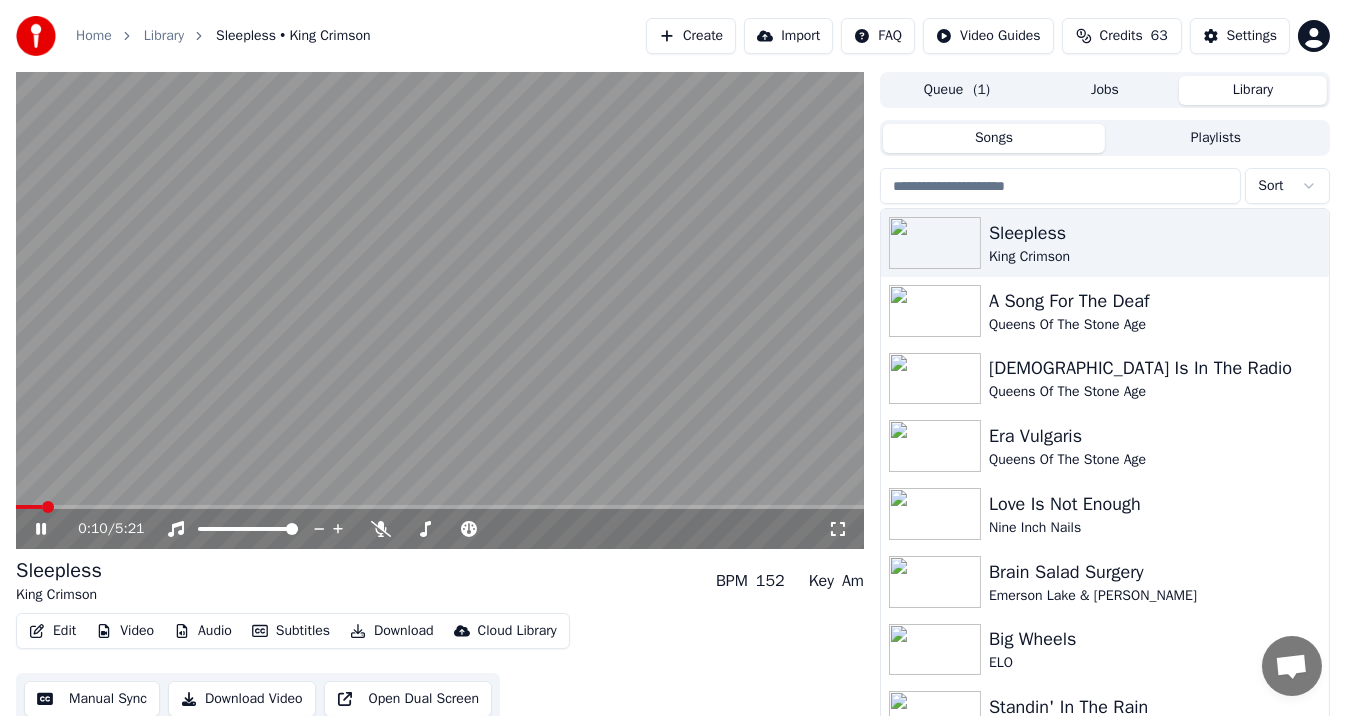click at bounding box center [440, 310] 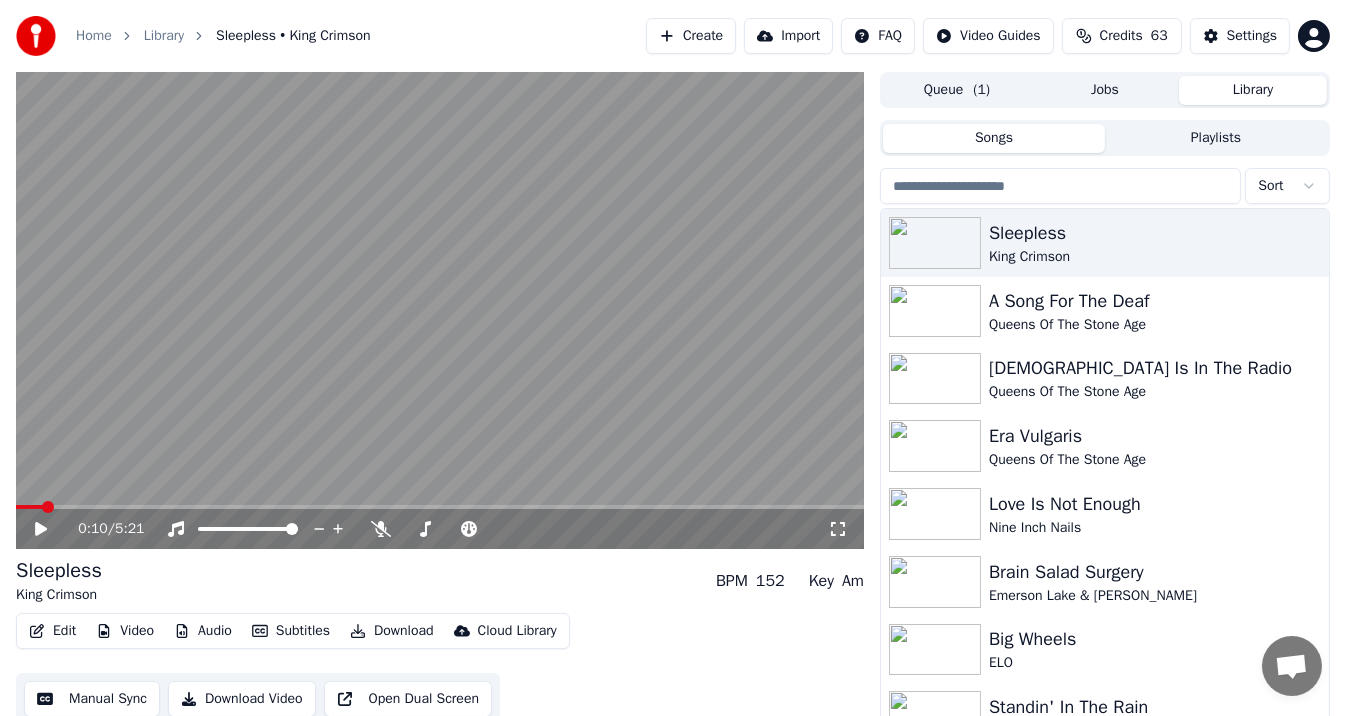 click at bounding box center [440, 507] 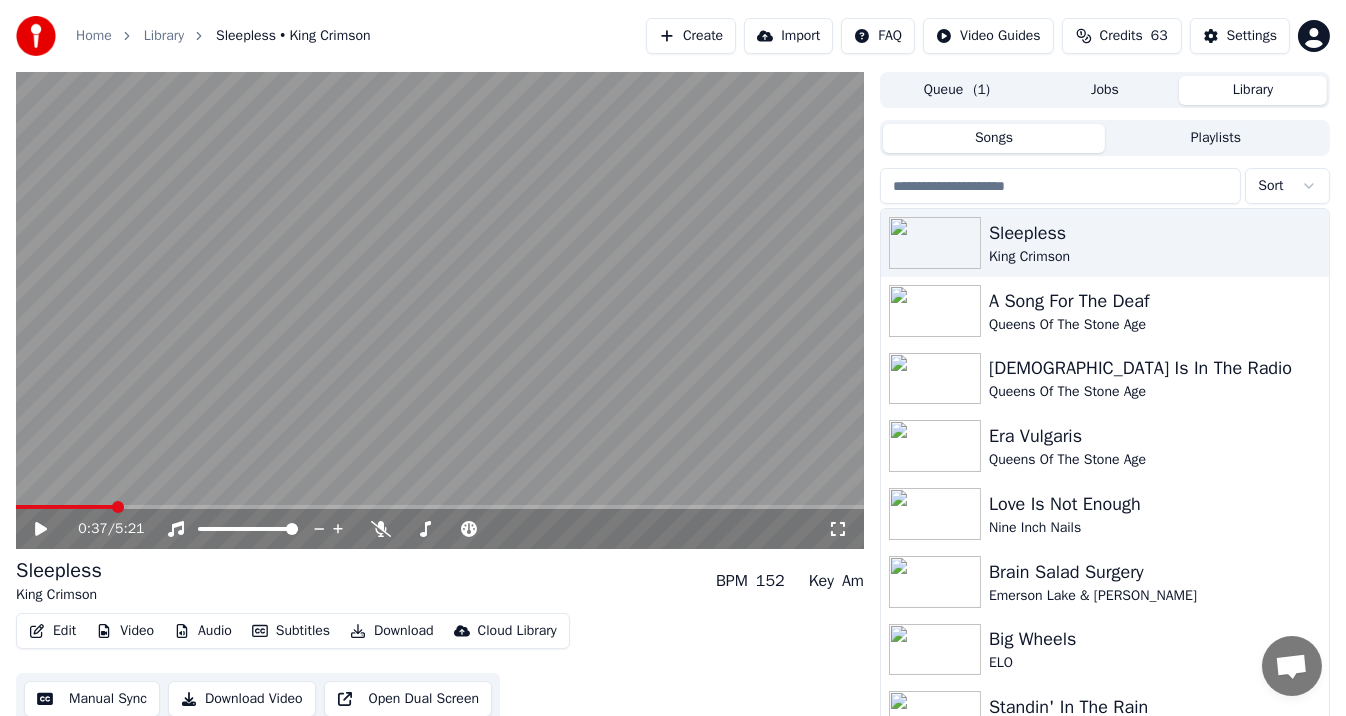 click 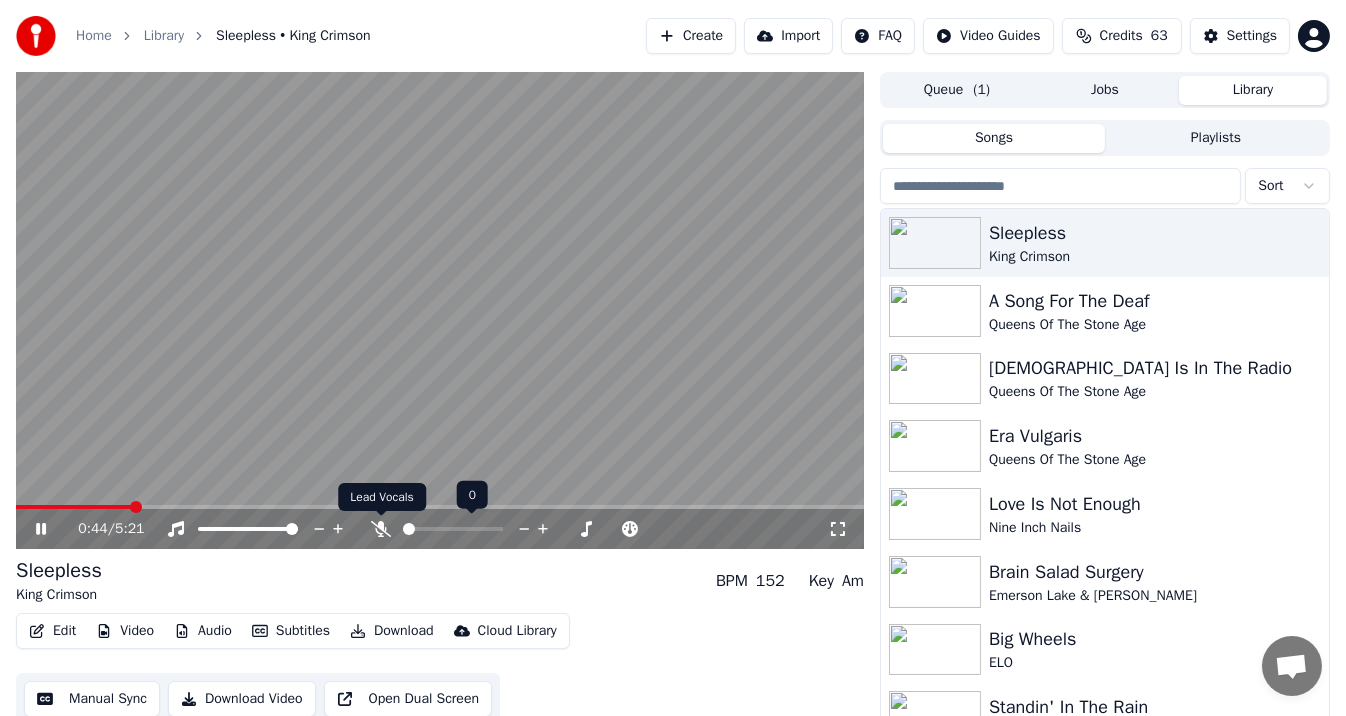 click 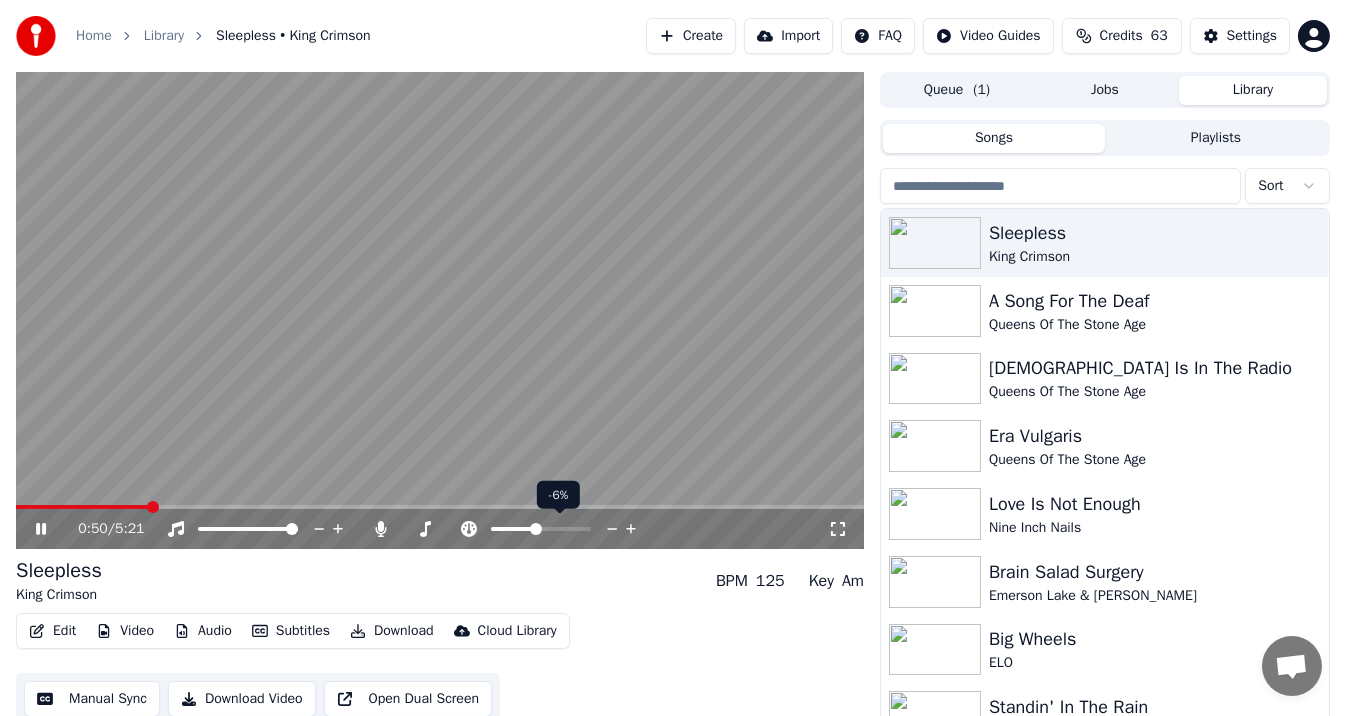 click at bounding box center (536, 529) 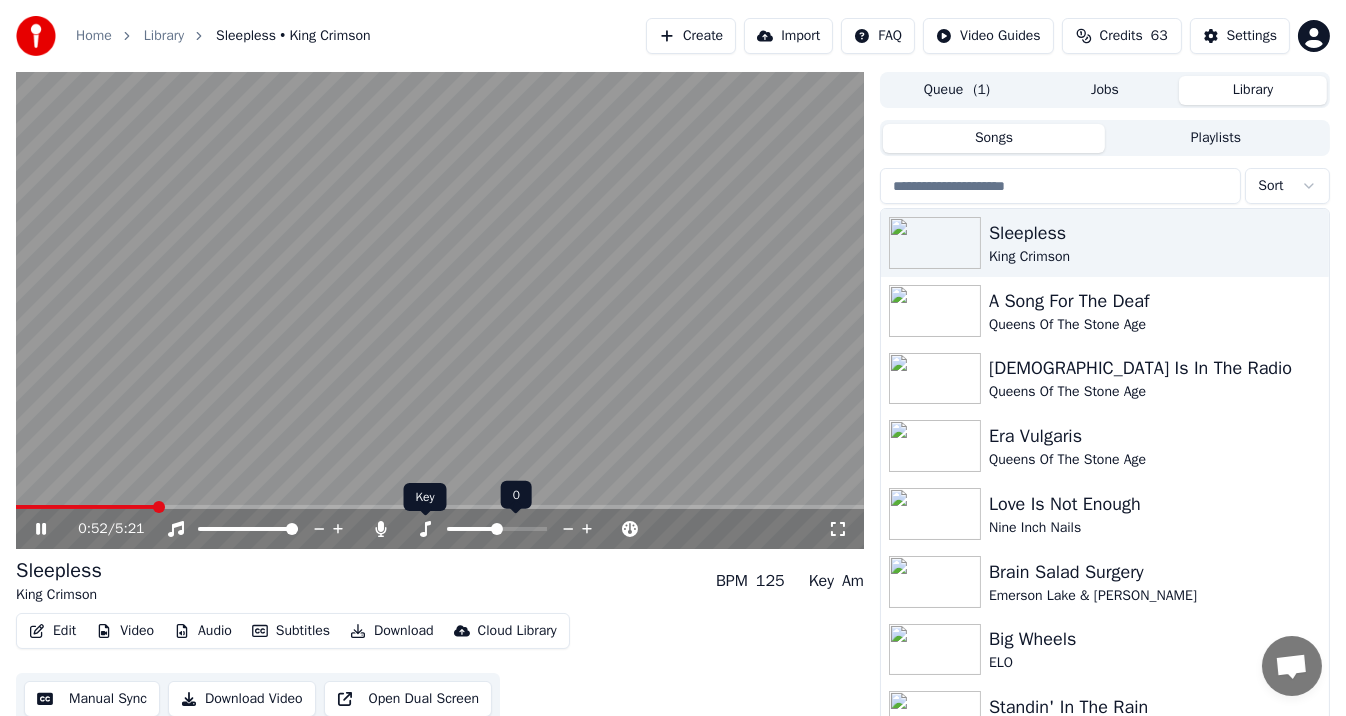 click 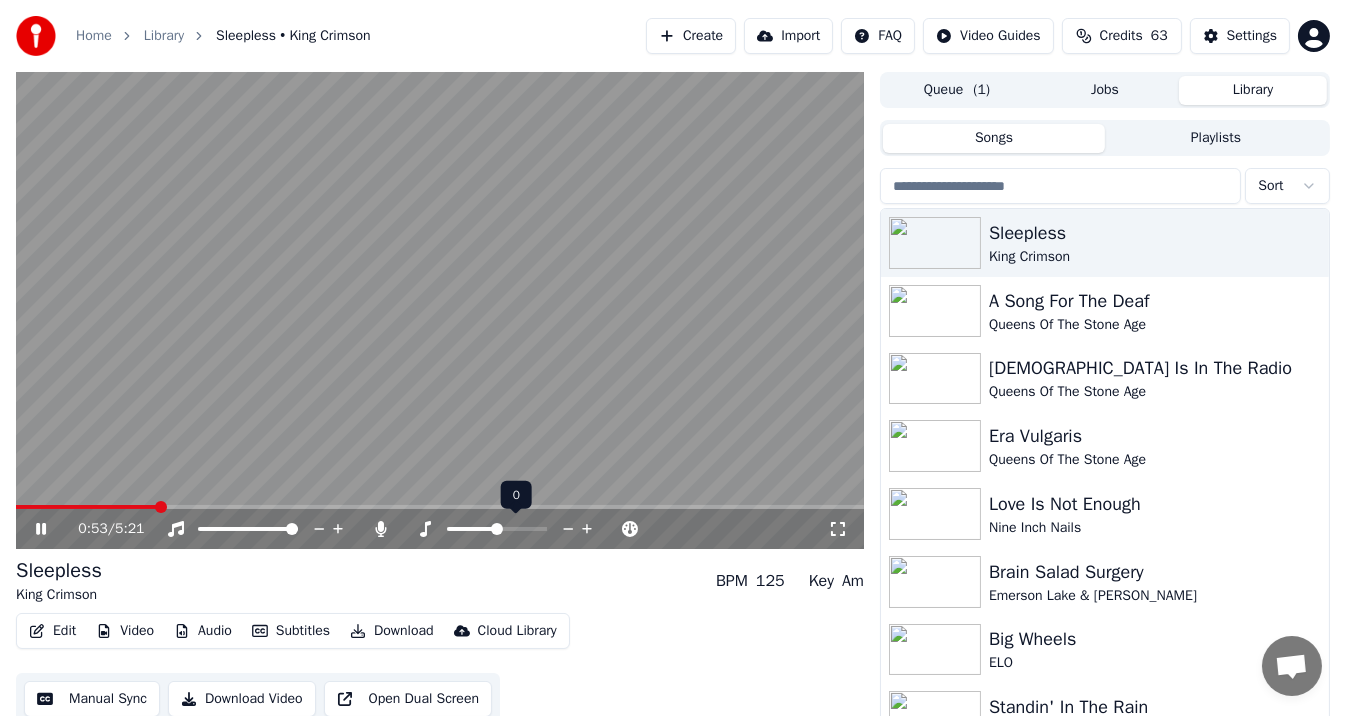 click 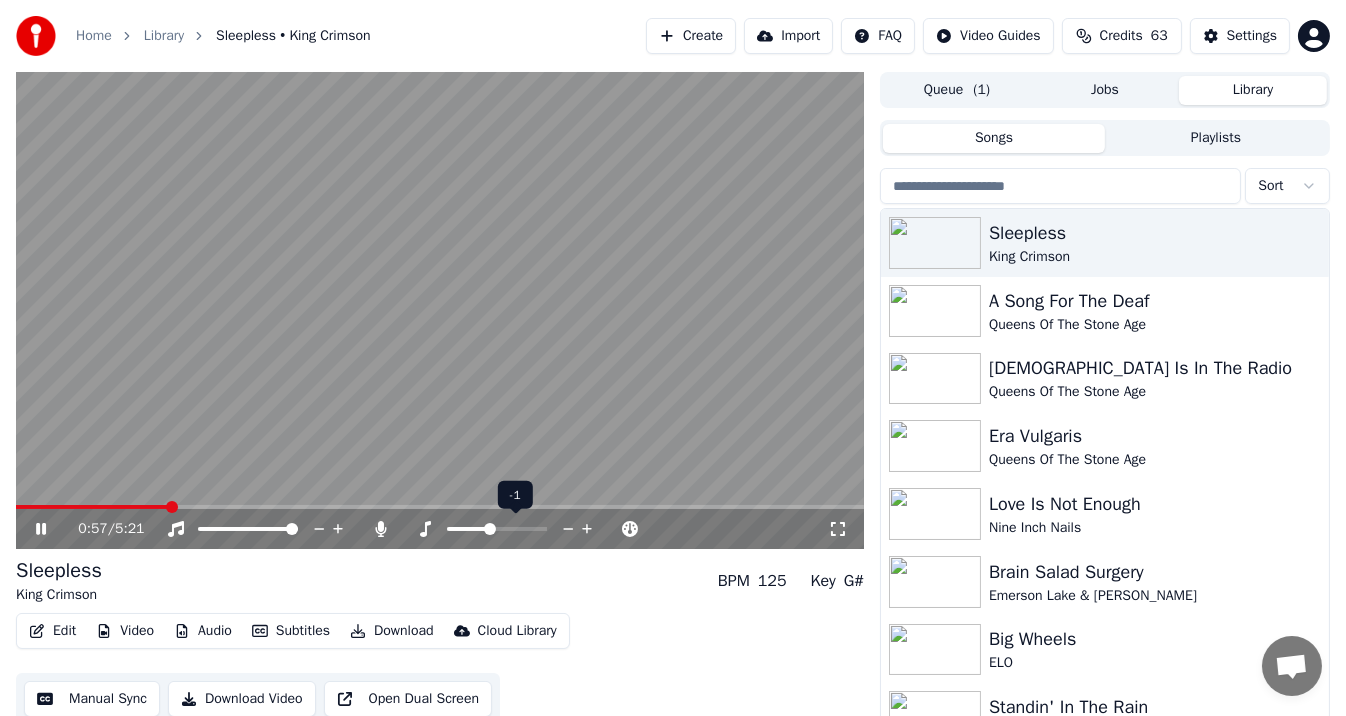 click at bounding box center [490, 529] 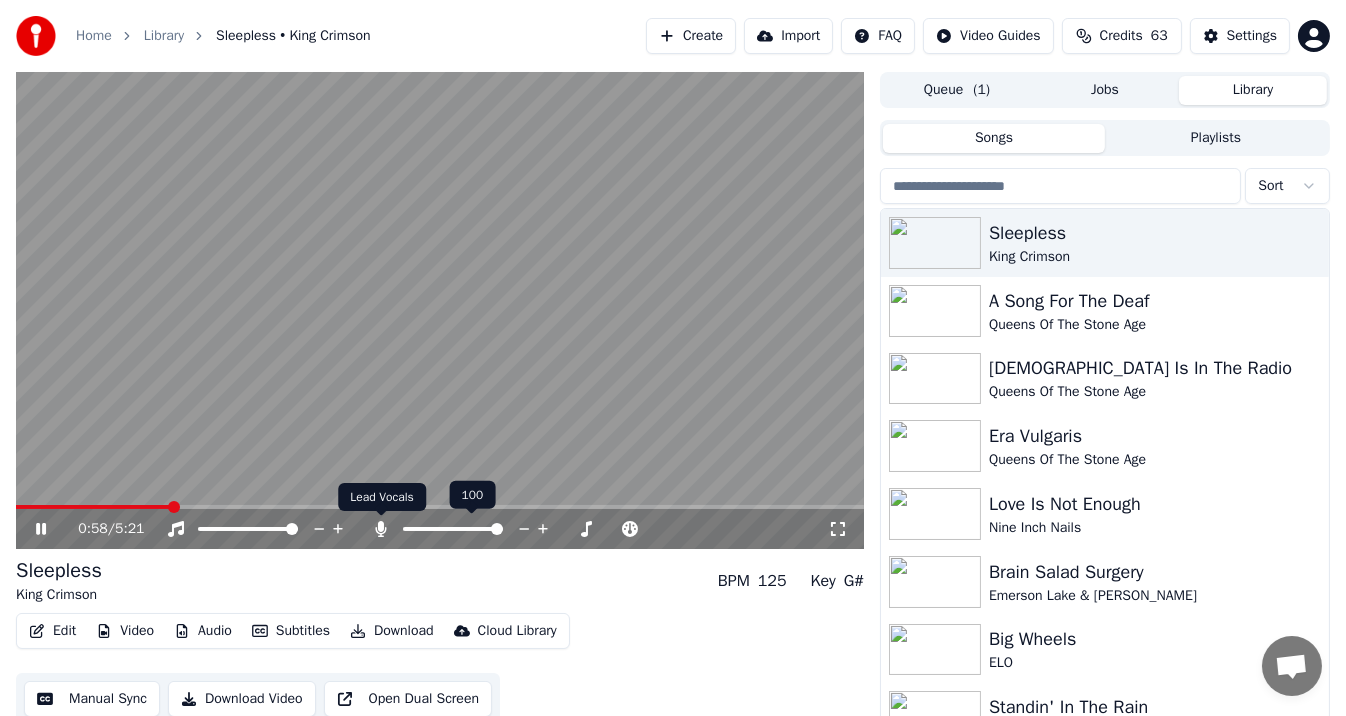 click 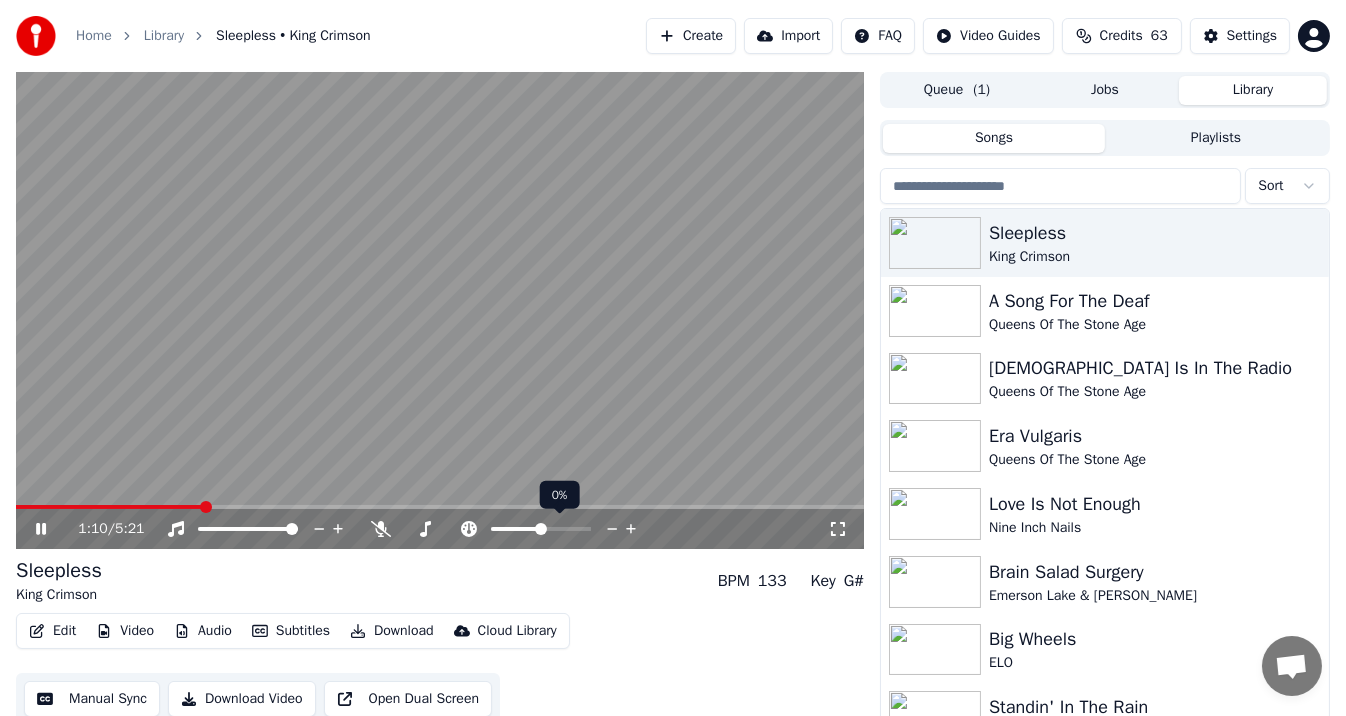 click at bounding box center (541, 529) 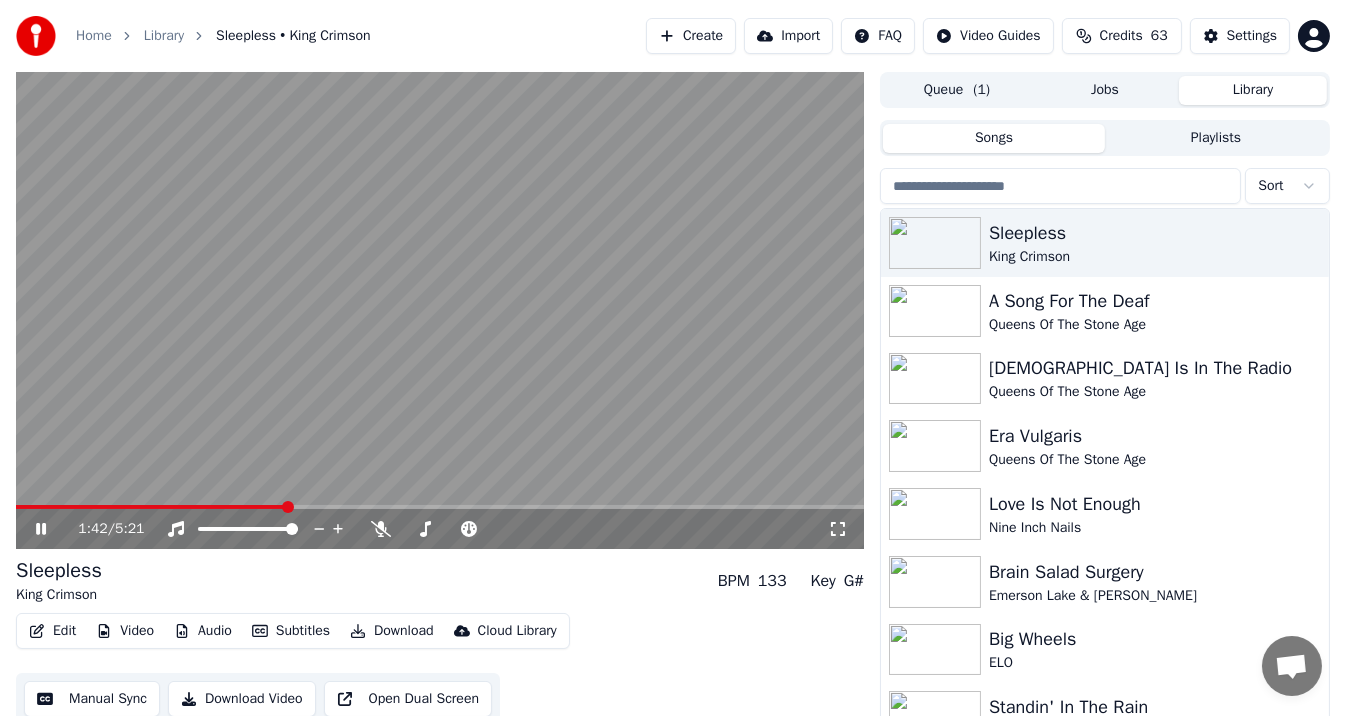 click at bounding box center (288, 507) 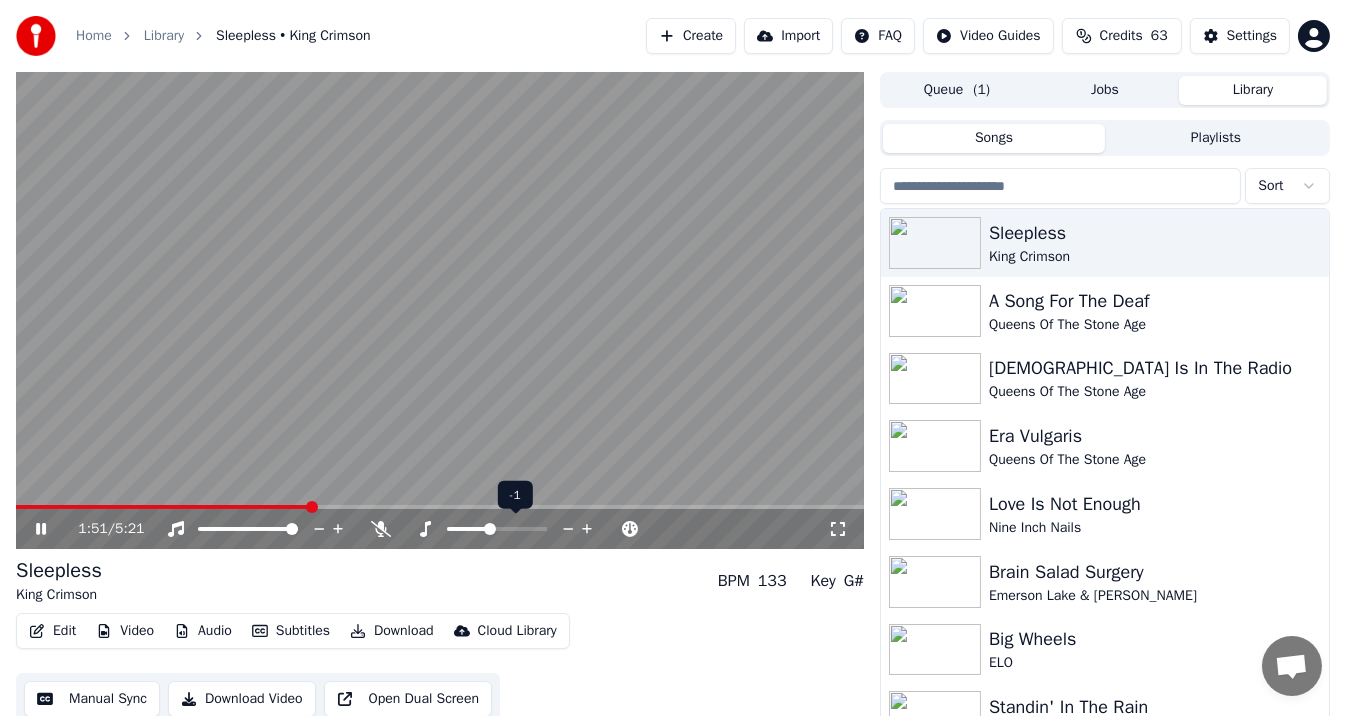 click at bounding box center [490, 529] 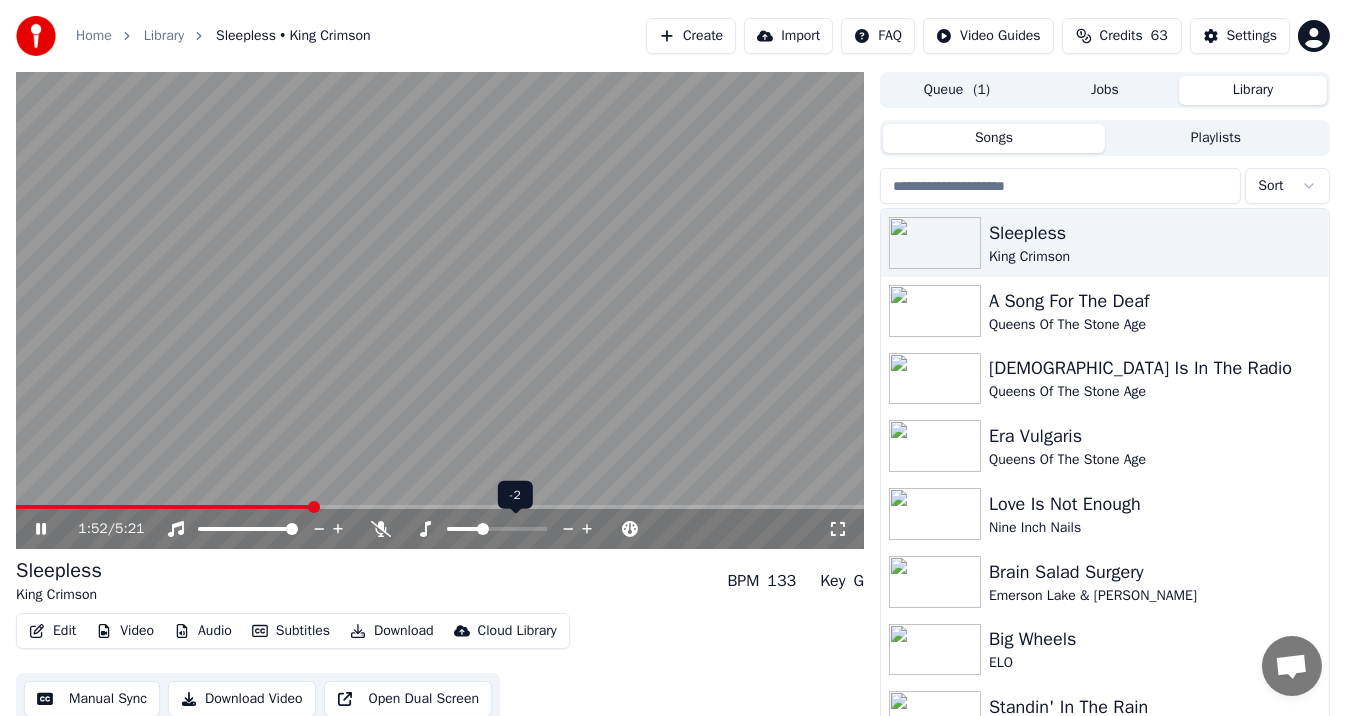 click at bounding box center (483, 529) 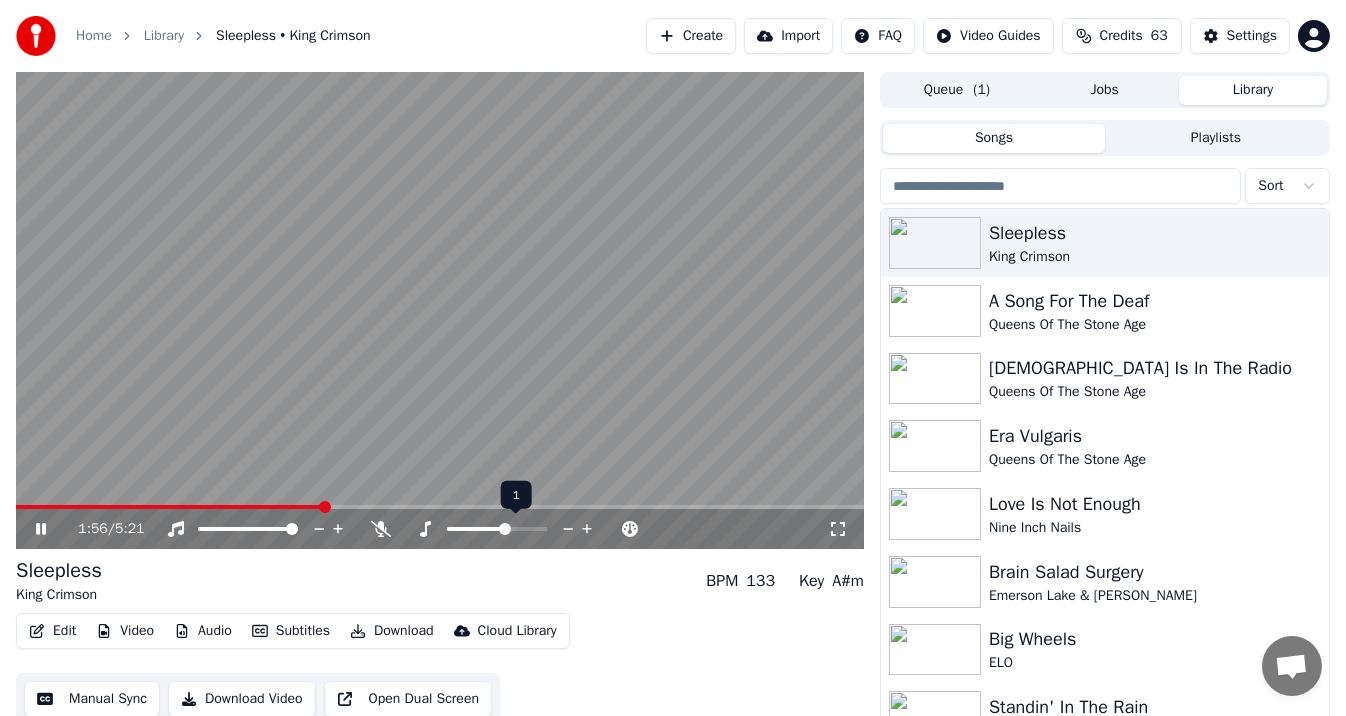 click at bounding box center [505, 529] 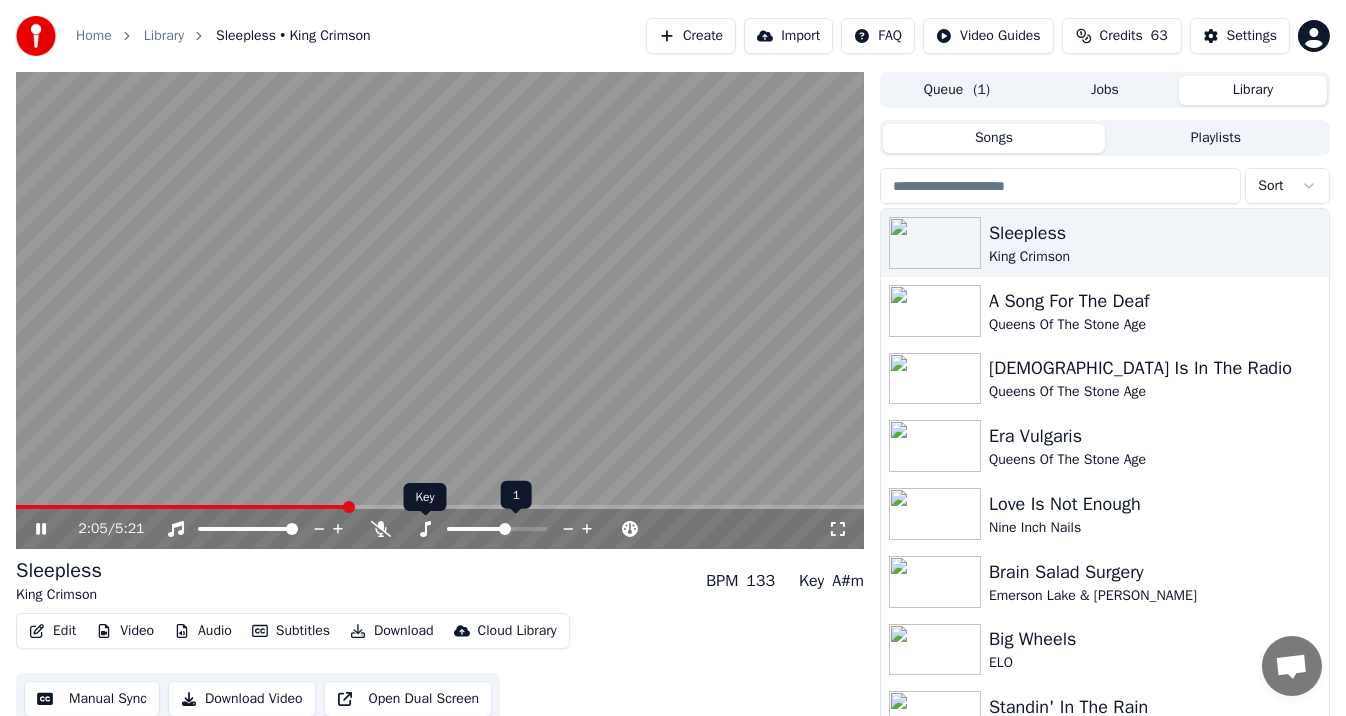 click 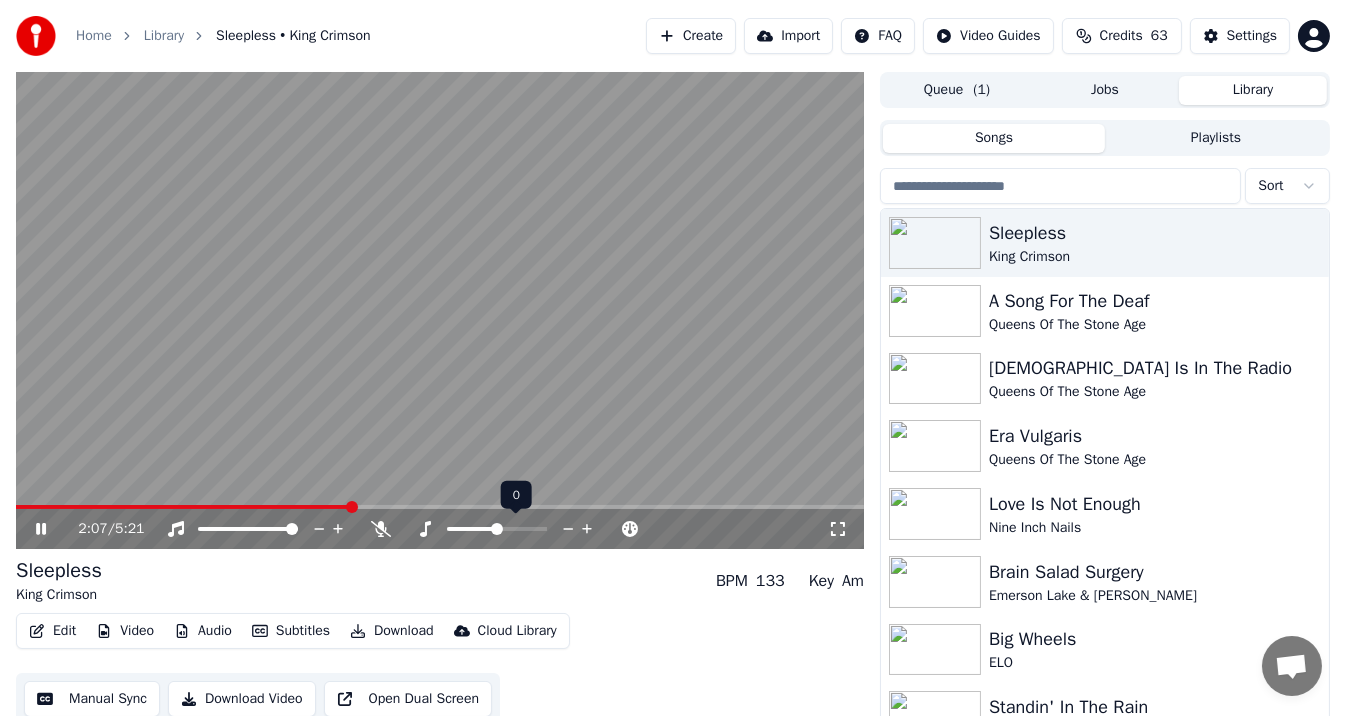 click 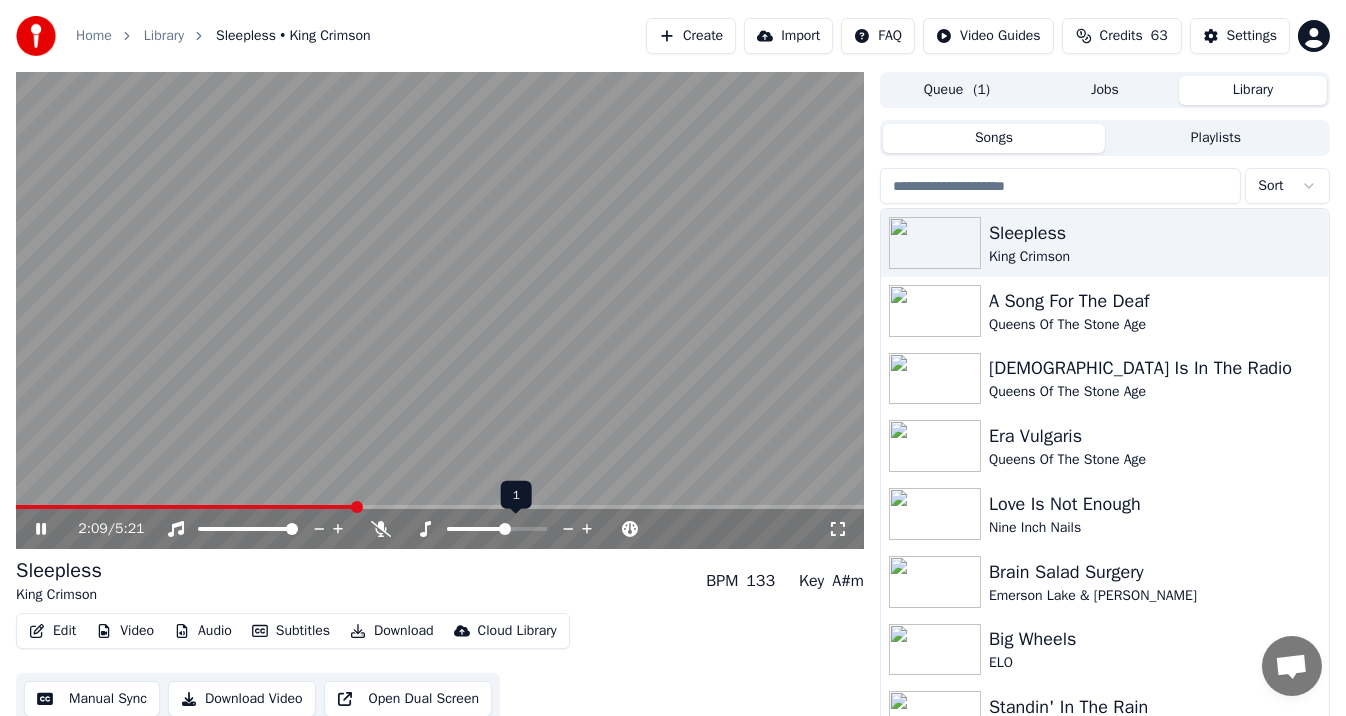 click at bounding box center (505, 529) 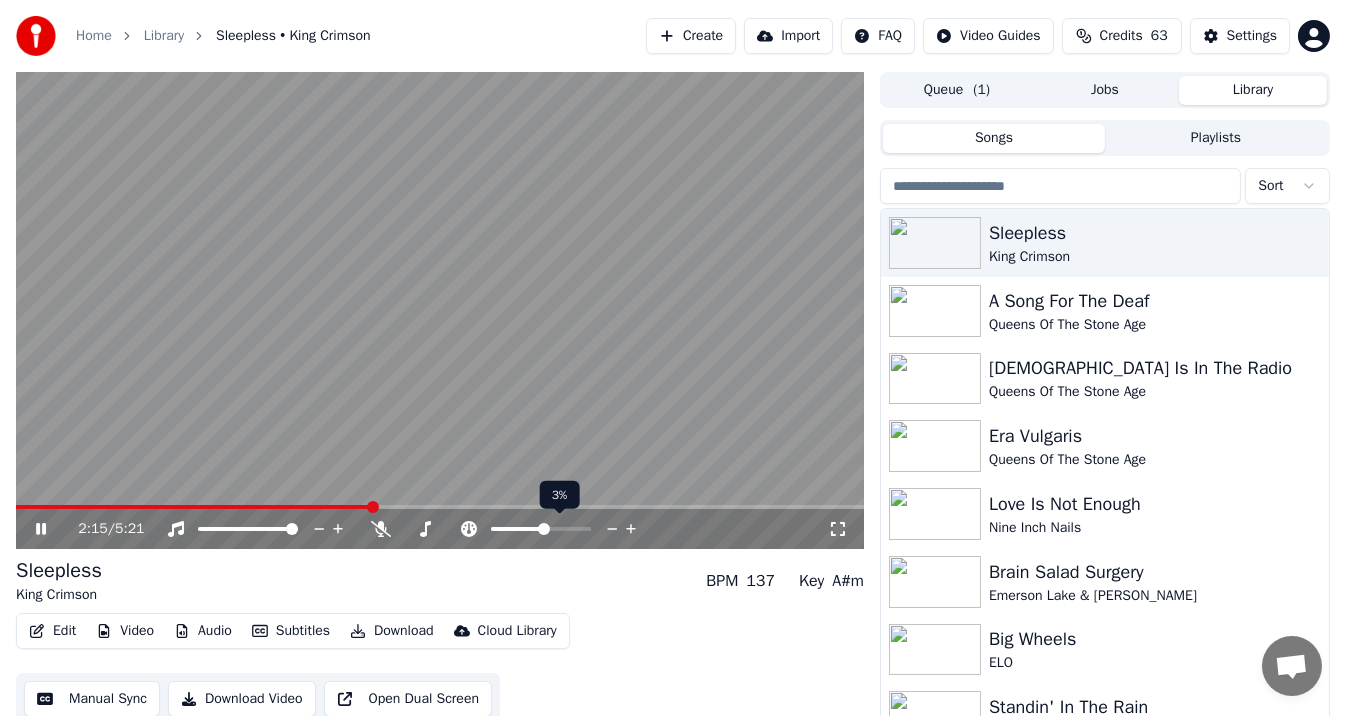click at bounding box center (544, 529) 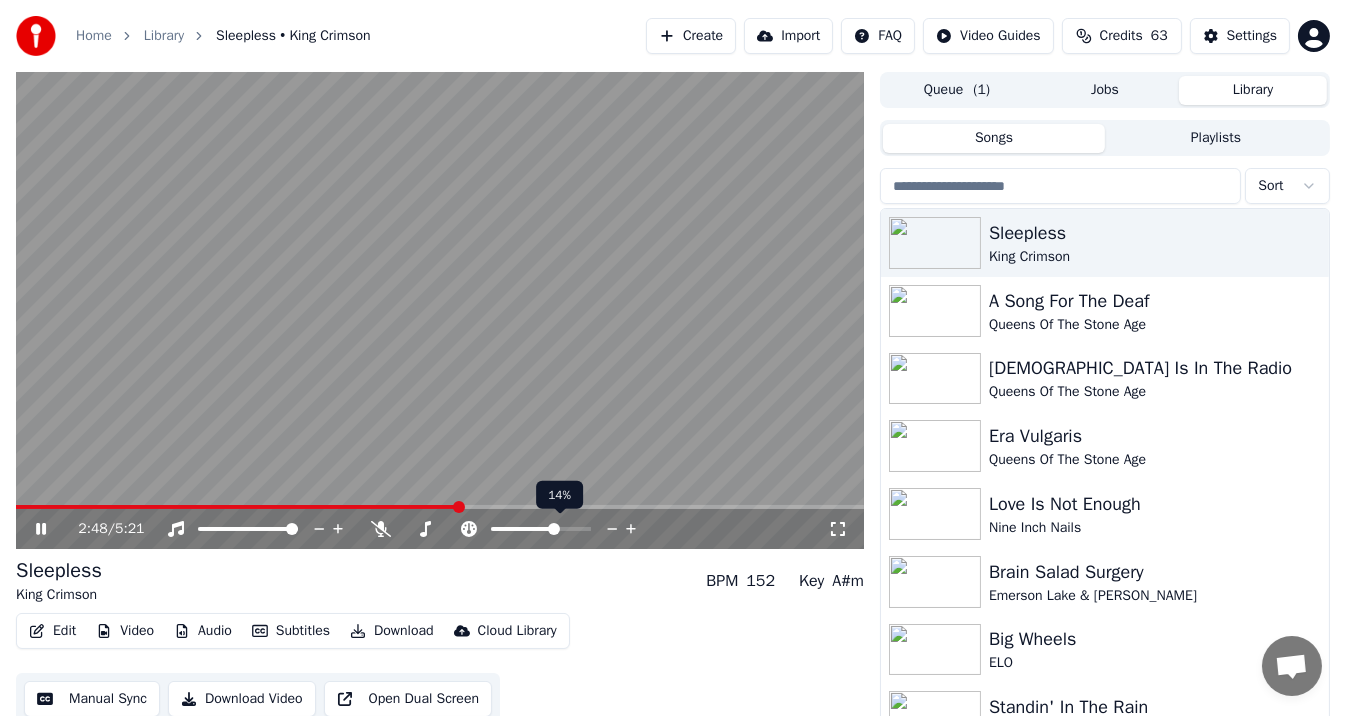 click at bounding box center (554, 529) 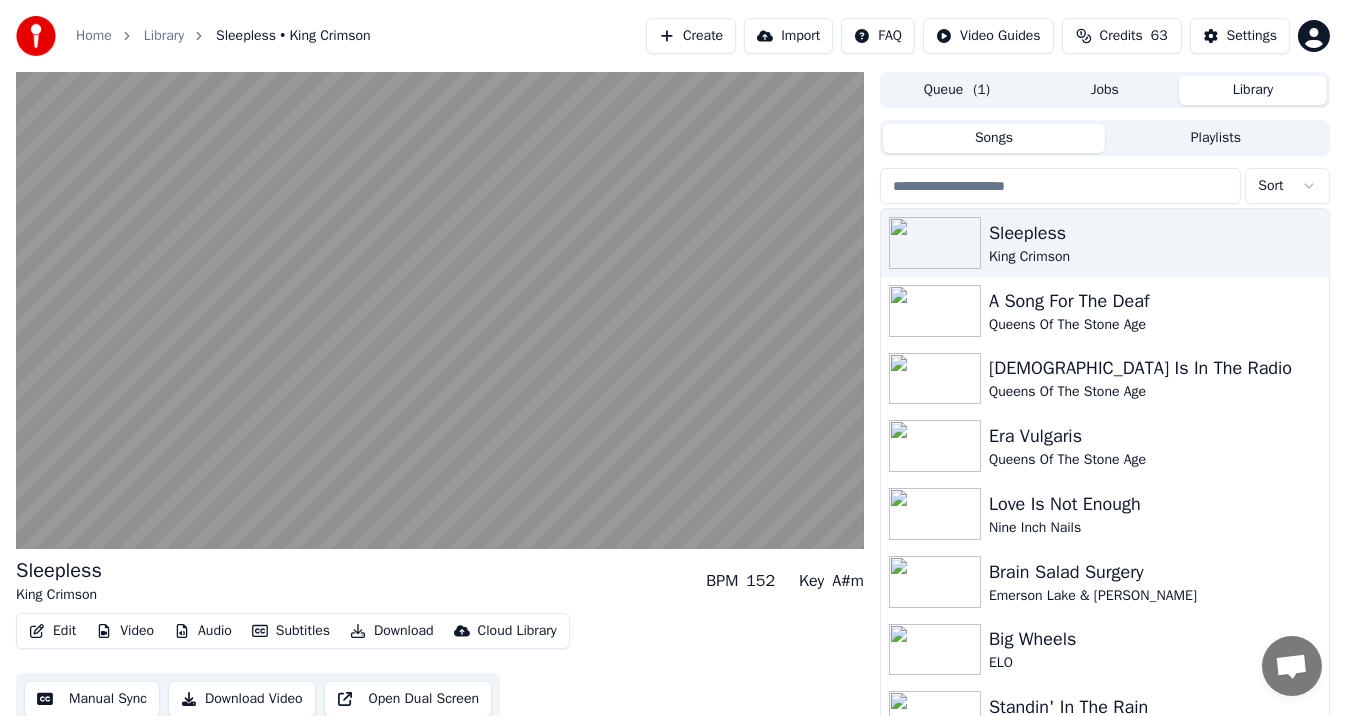 click on "Edit Video Audio Subtitles Download Cloud Library Manual Sync Download Video Open Dual Screen" at bounding box center [440, 669] 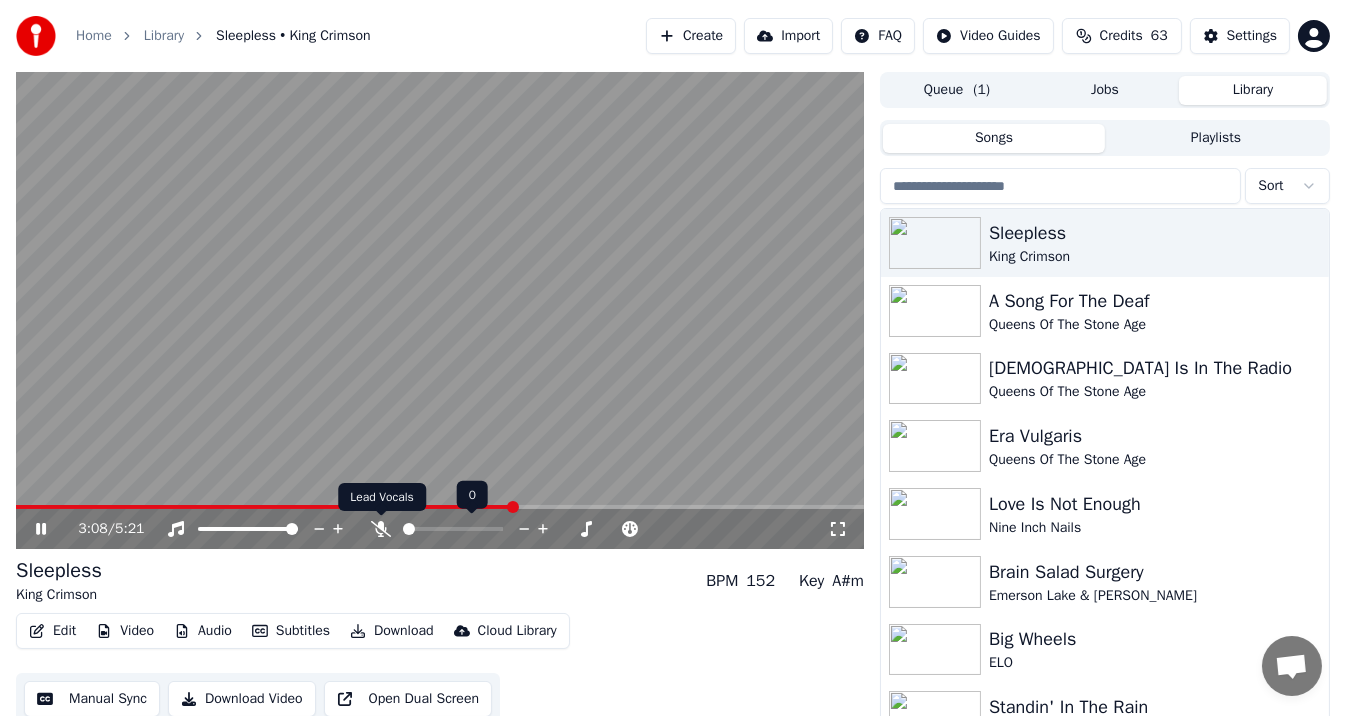 click 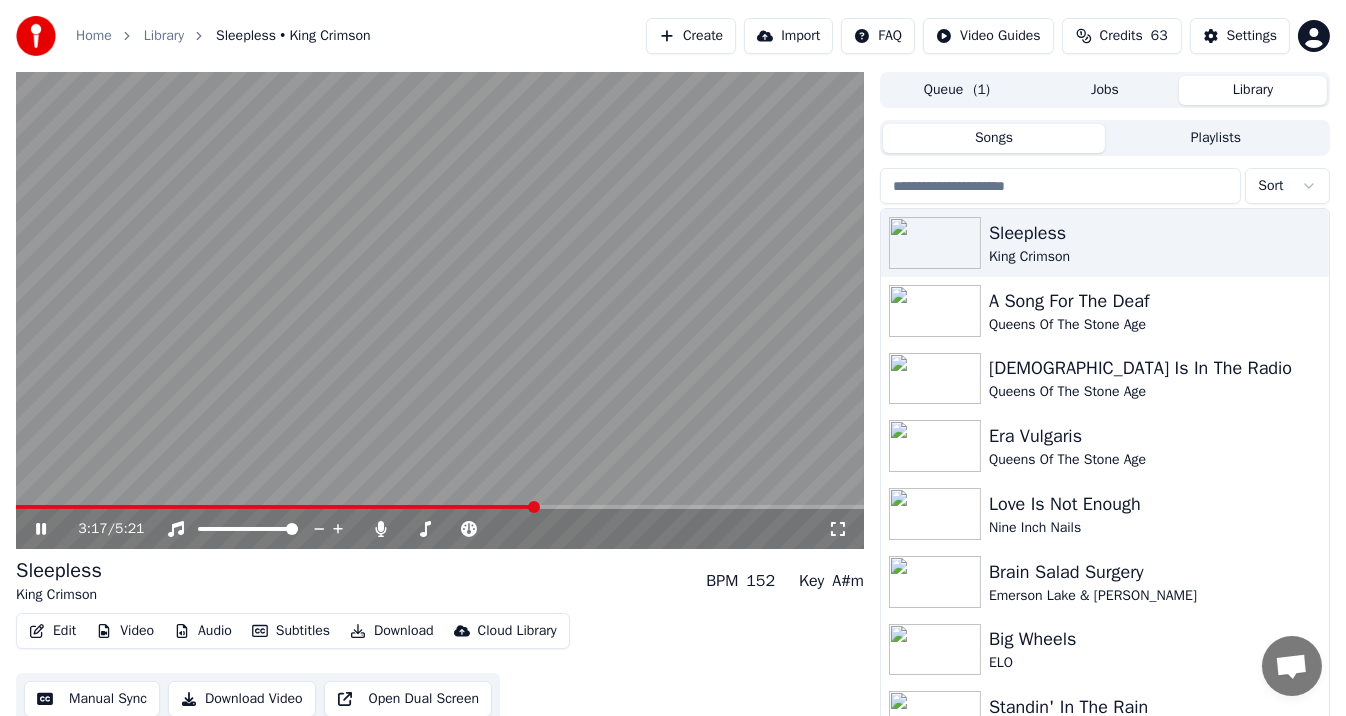 click at bounding box center (440, 507) 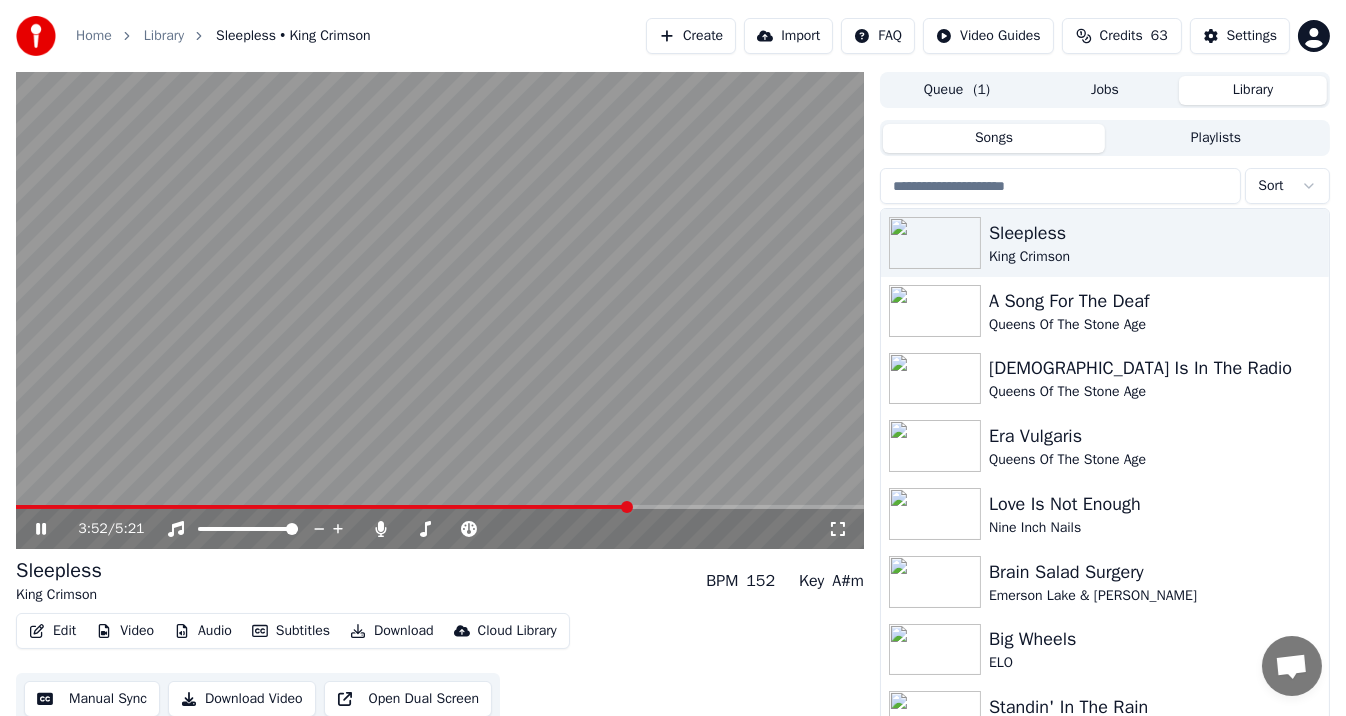 click on "Download" at bounding box center [392, 631] 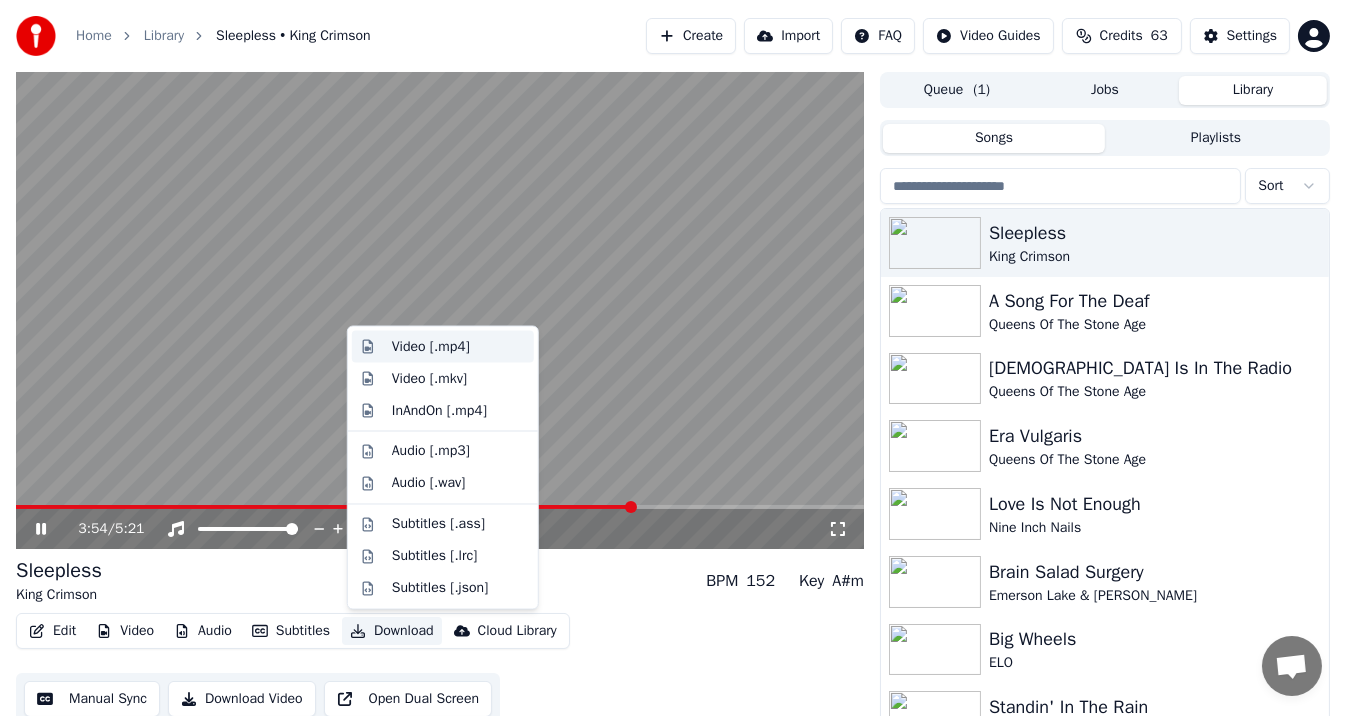 click on "Video [.mp4]" at bounding box center (431, 347) 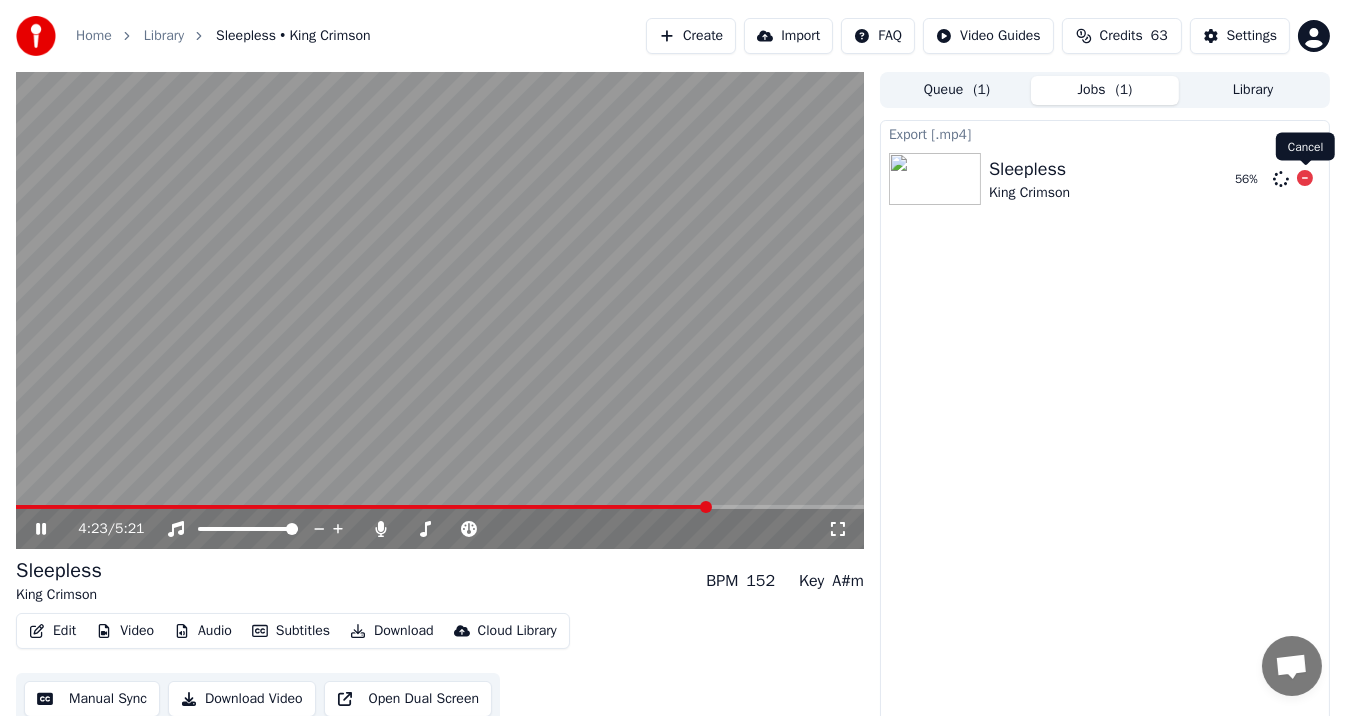 click 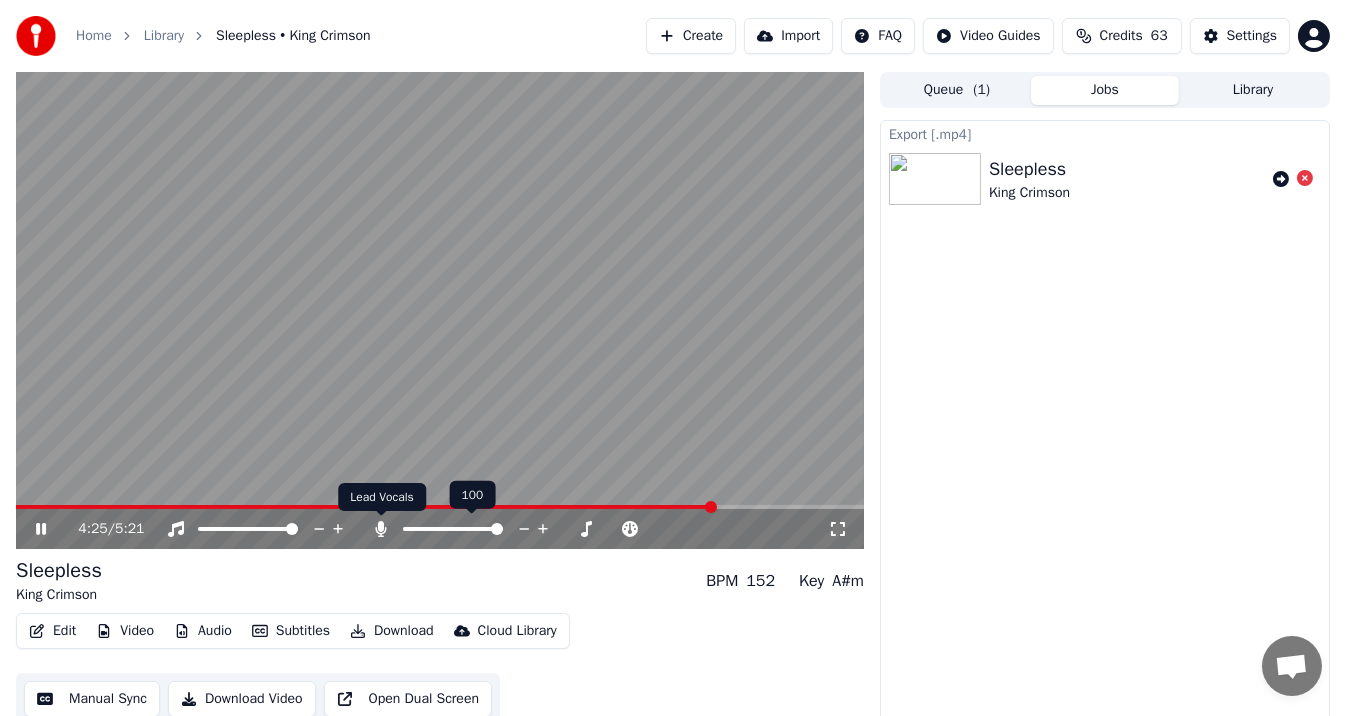 click 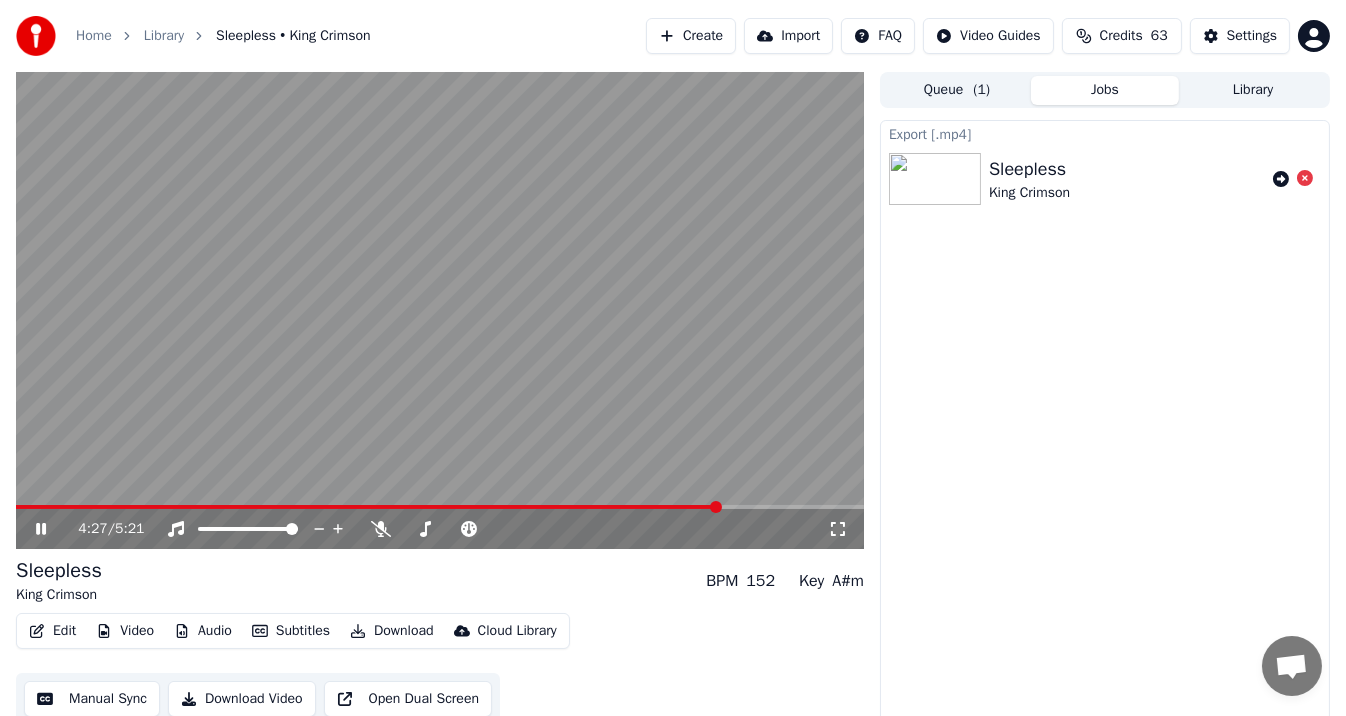click on "Download" at bounding box center [392, 631] 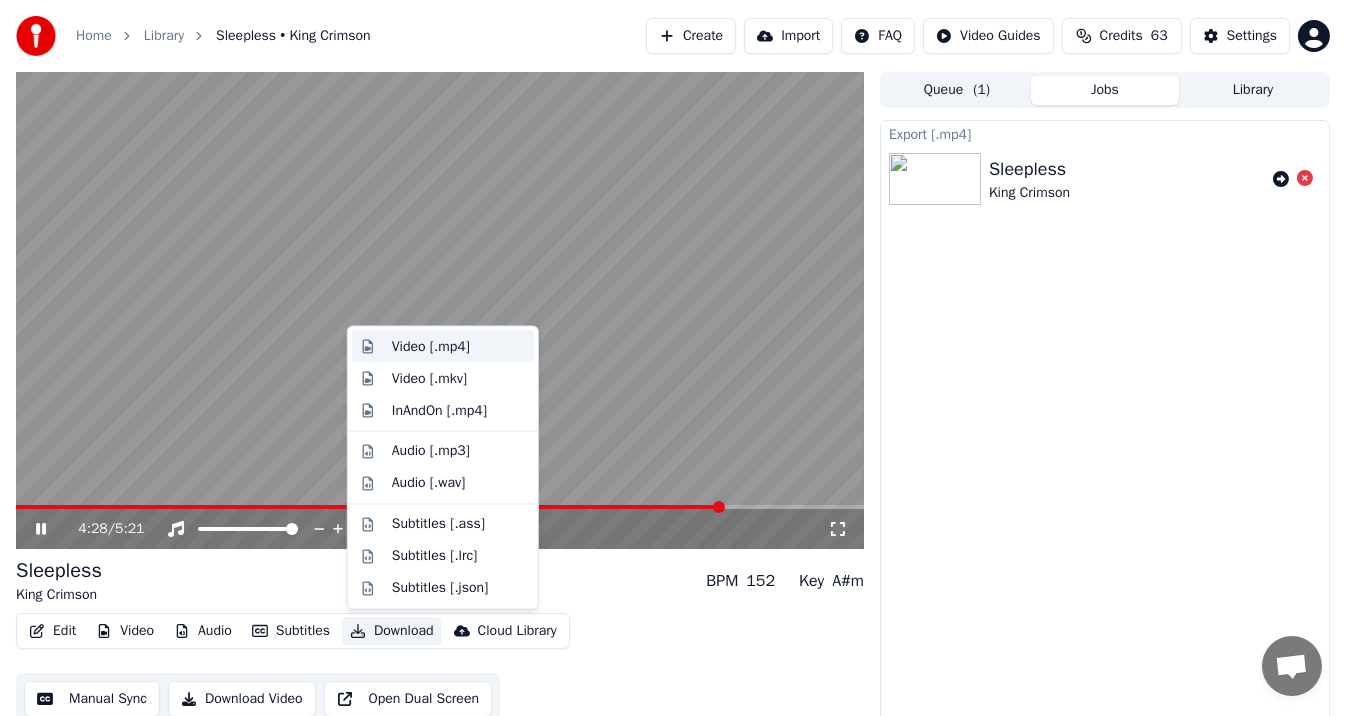 click on "Video [.mp4]" at bounding box center [431, 347] 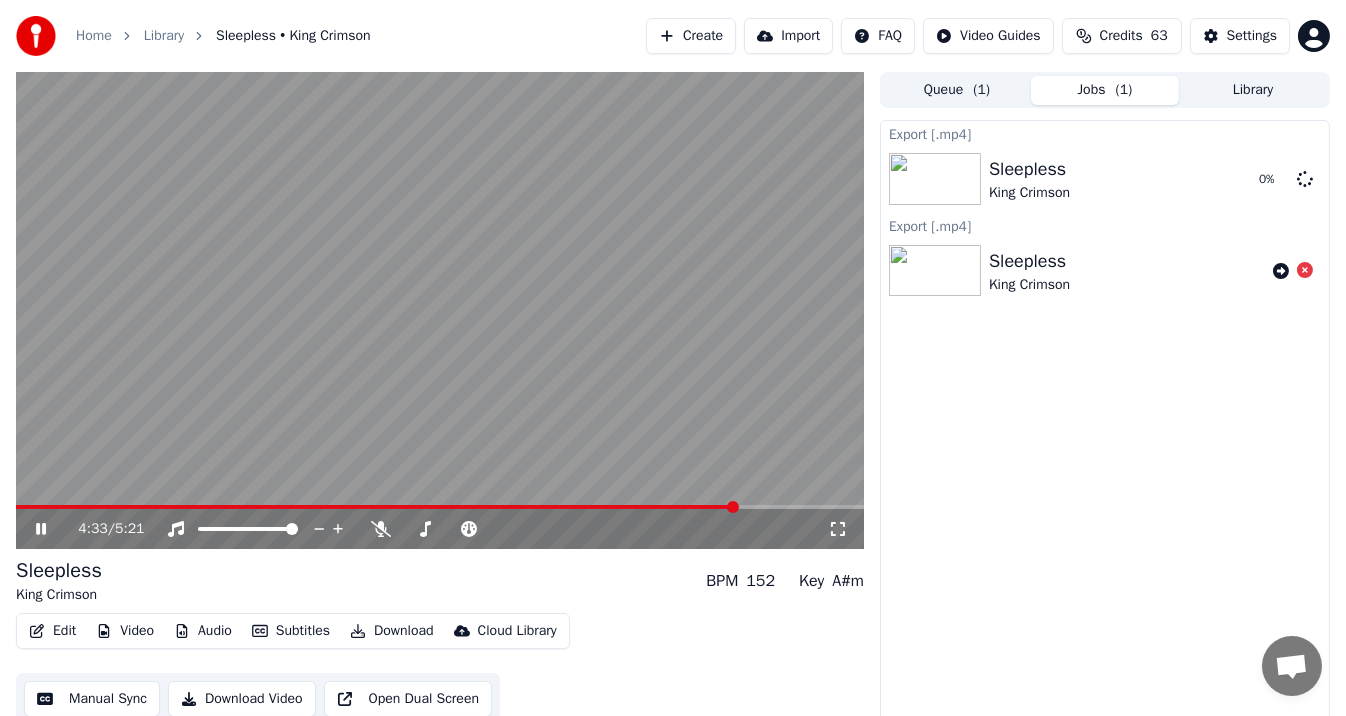 click at bounding box center [440, 310] 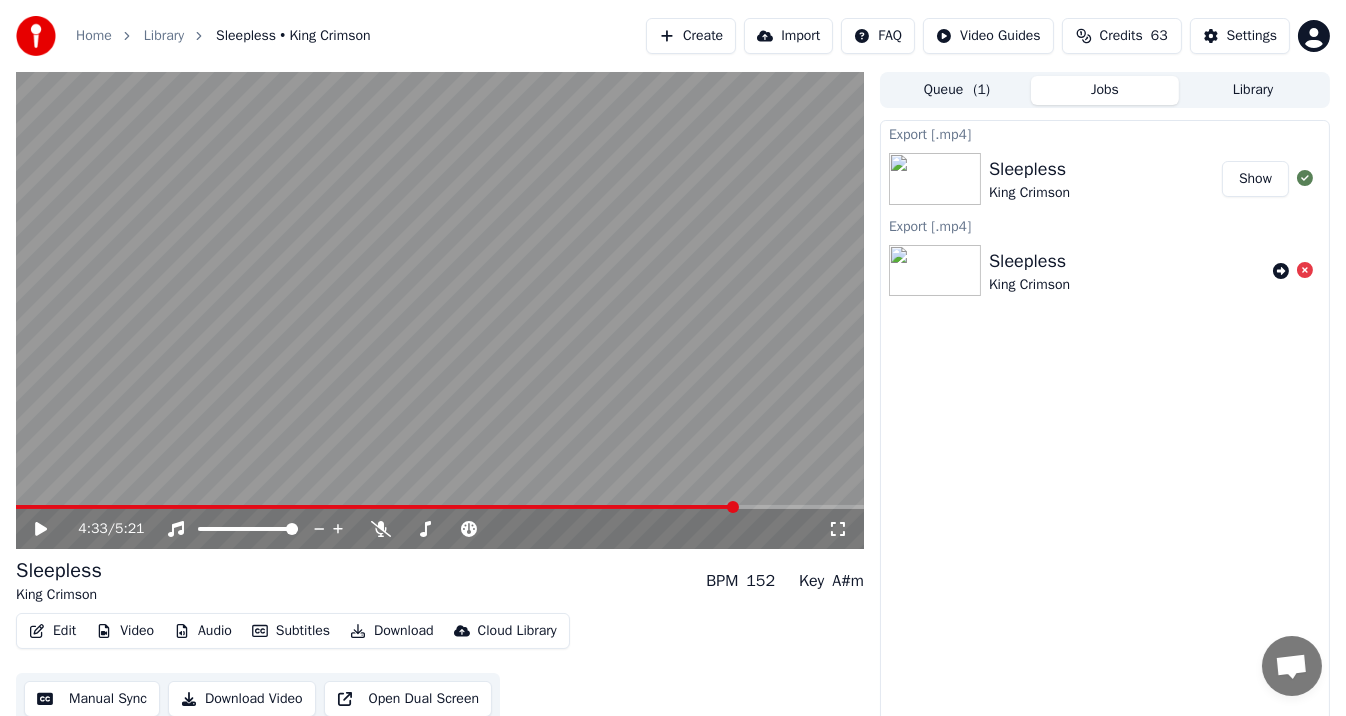 click on "Show" at bounding box center [1255, 179] 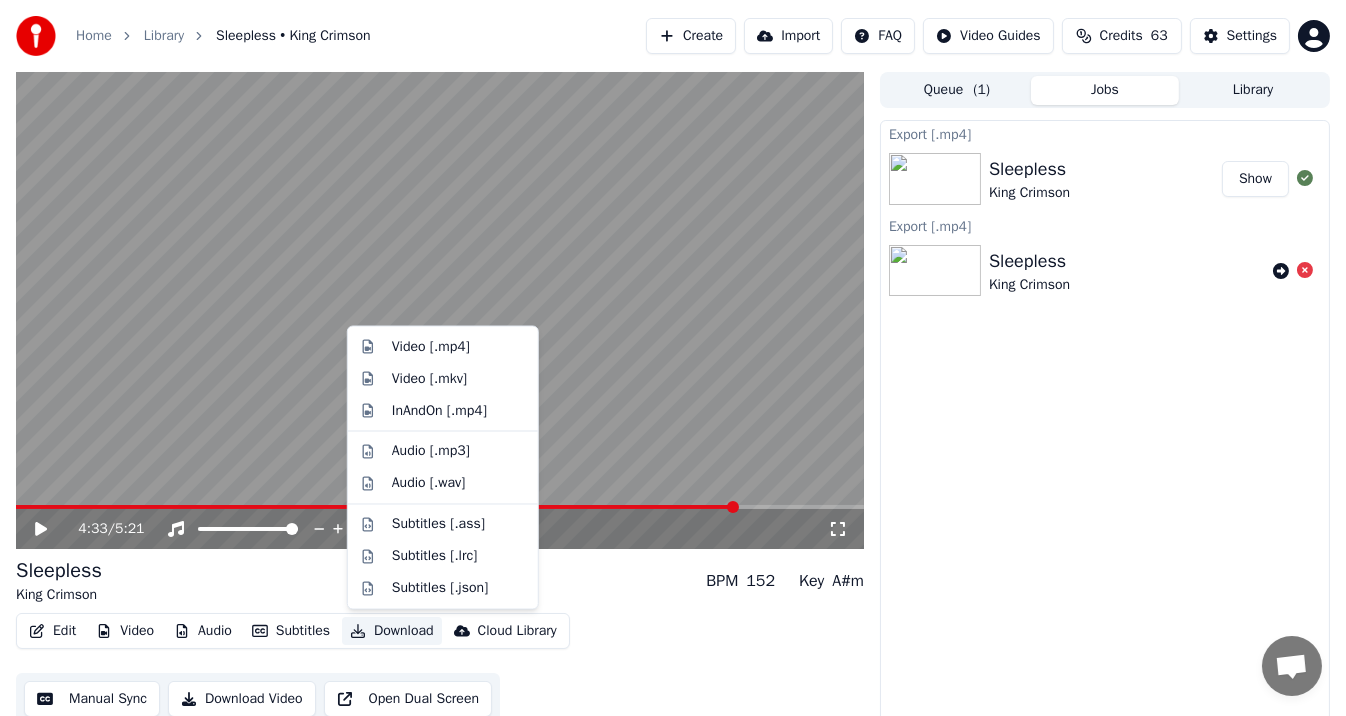 click on "Download" at bounding box center [392, 631] 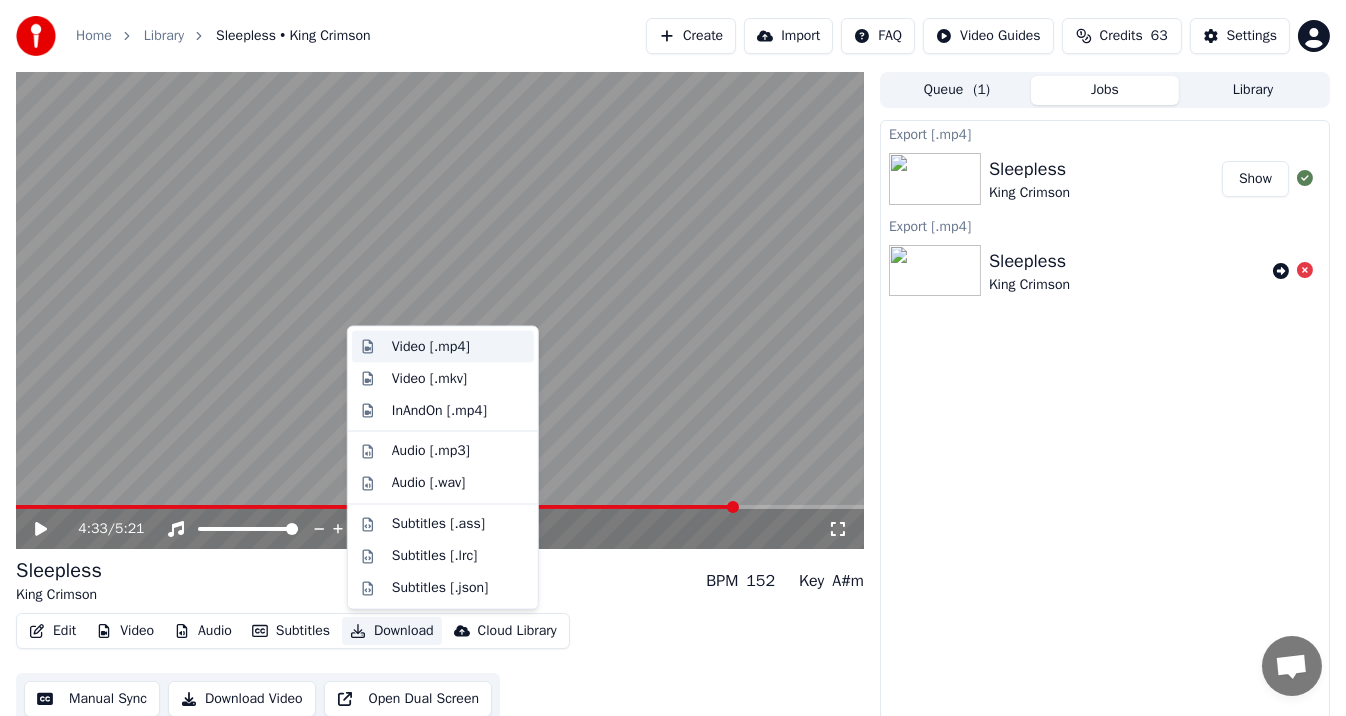 click on "Video [.mp4]" at bounding box center [431, 347] 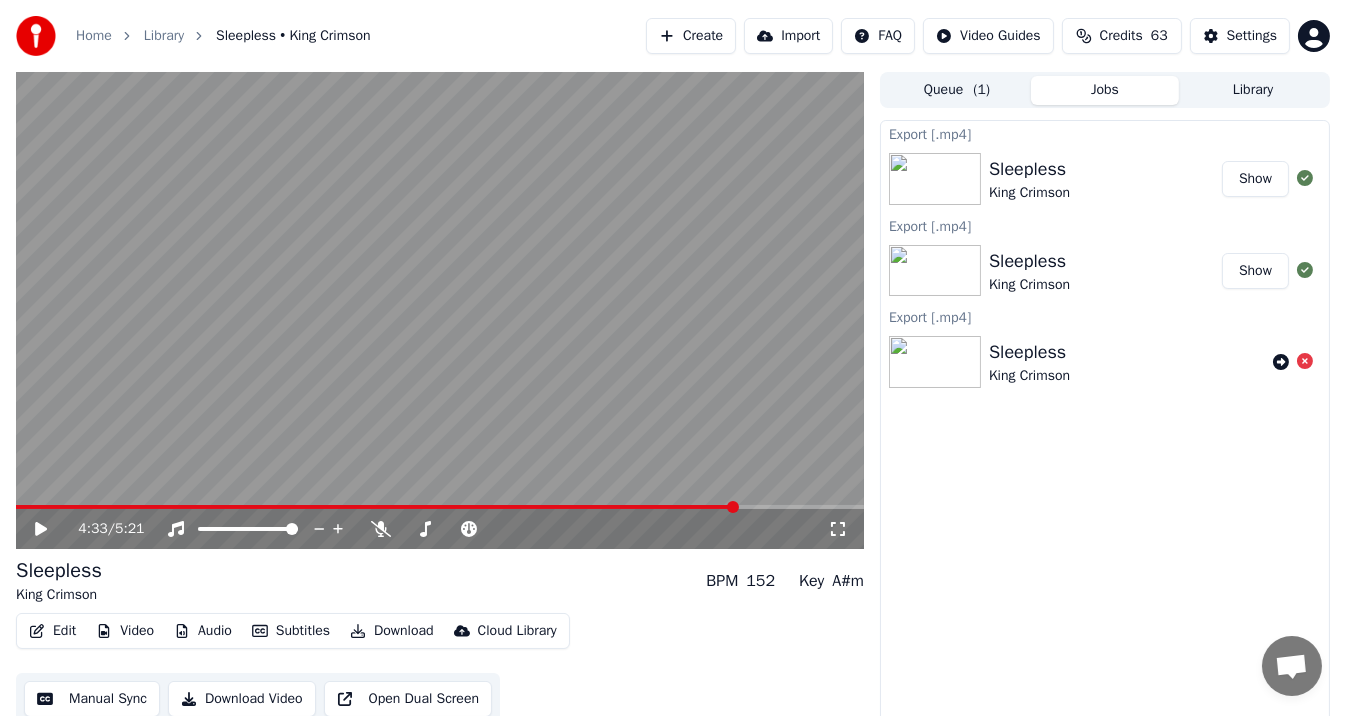 click on "Show" at bounding box center (1255, 179) 